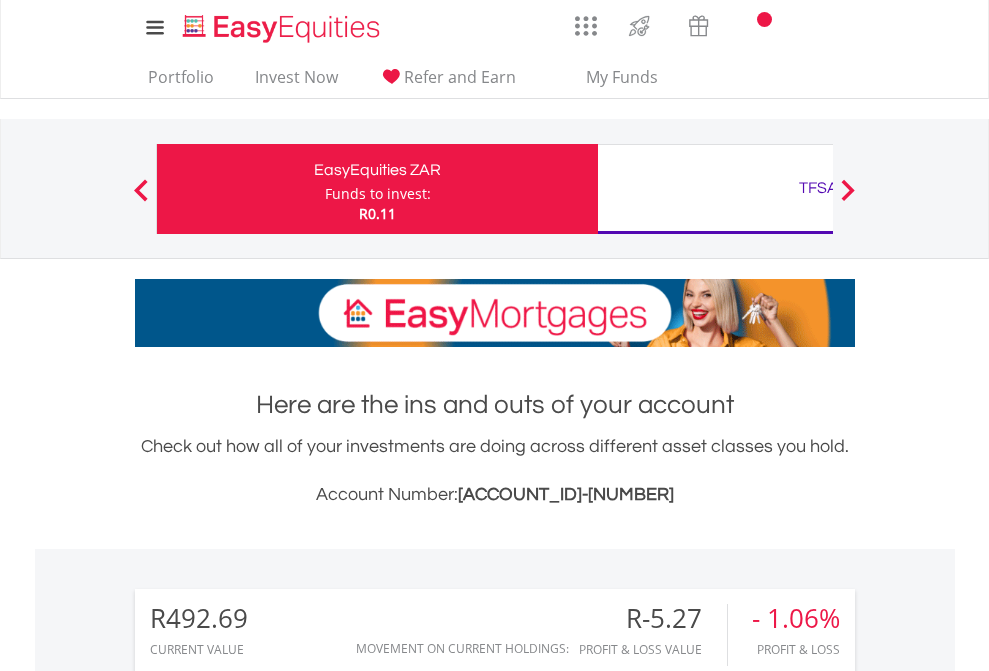 scroll, scrollTop: 0, scrollLeft: 0, axis: both 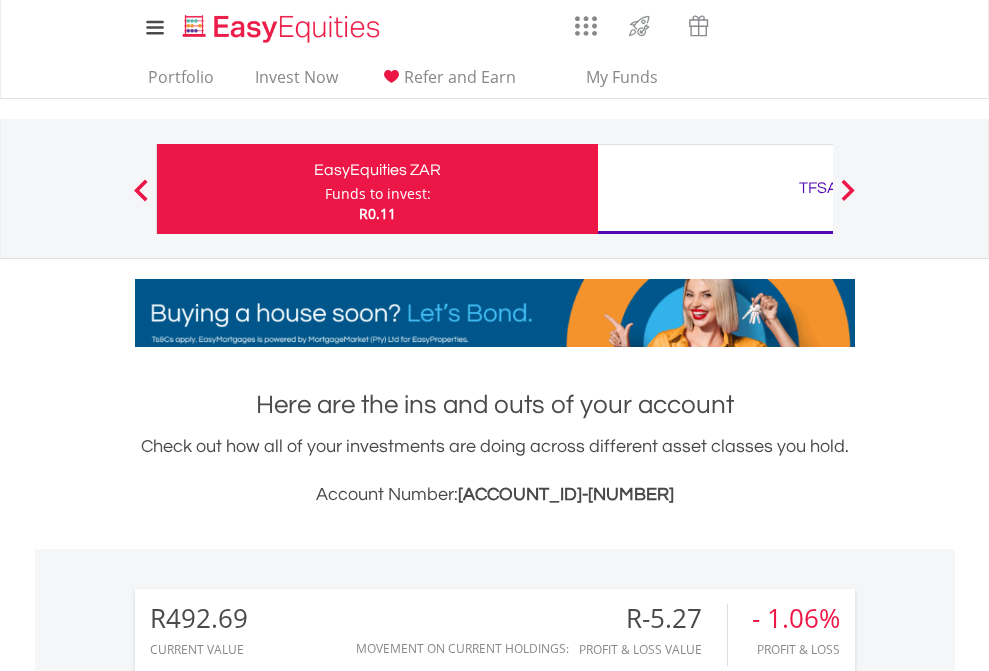 click on "Funds to invest:" at bounding box center [378, 194] 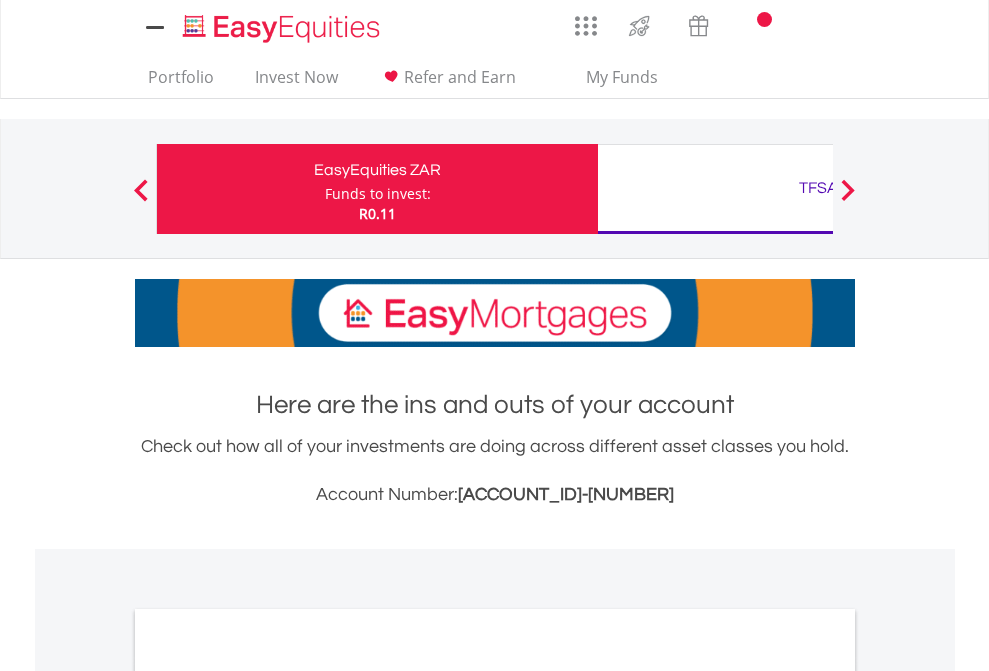 scroll, scrollTop: 0, scrollLeft: 0, axis: both 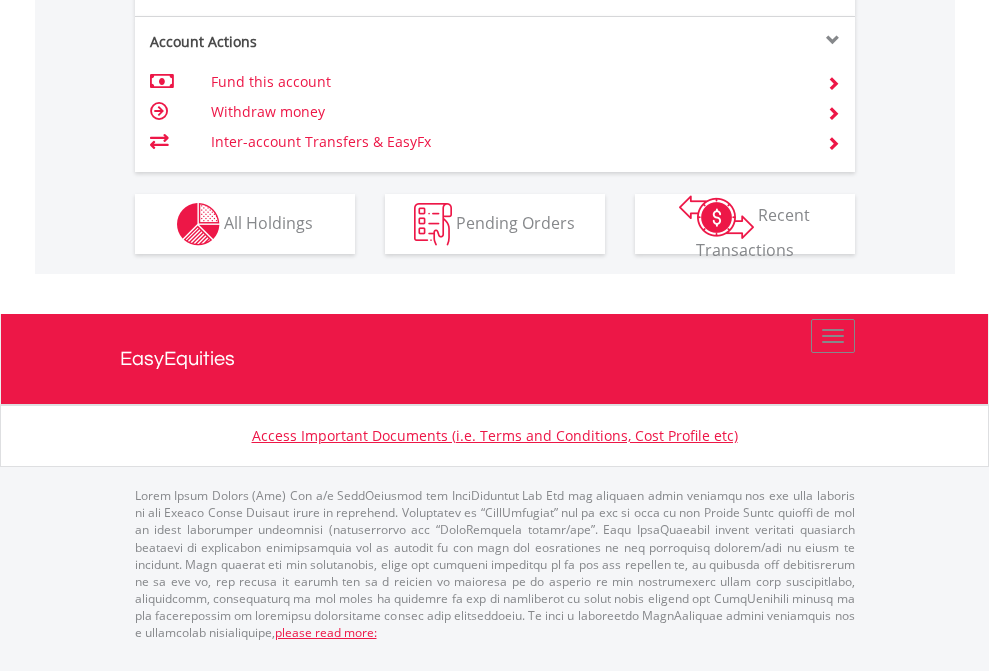 click on "Investment types" at bounding box center (706, -337) 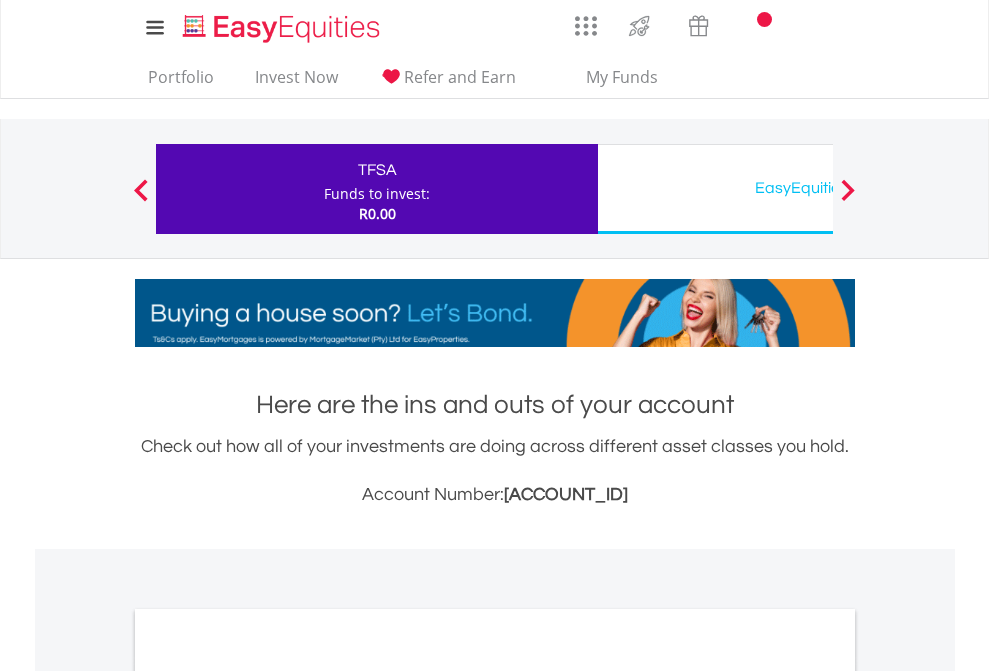 scroll, scrollTop: 0, scrollLeft: 0, axis: both 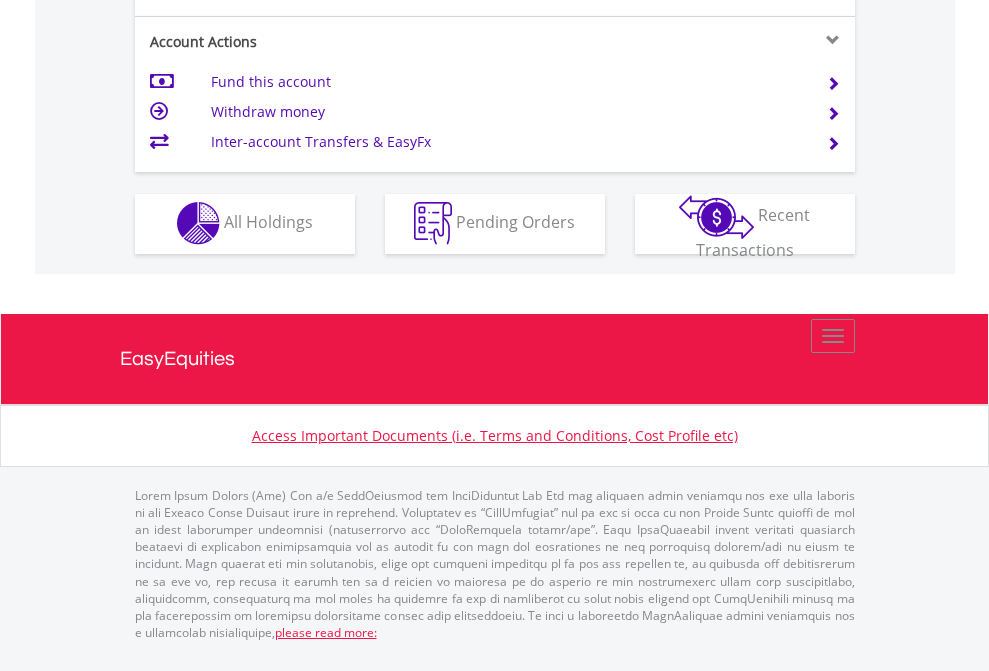 click on "Investment types" at bounding box center (706, -353) 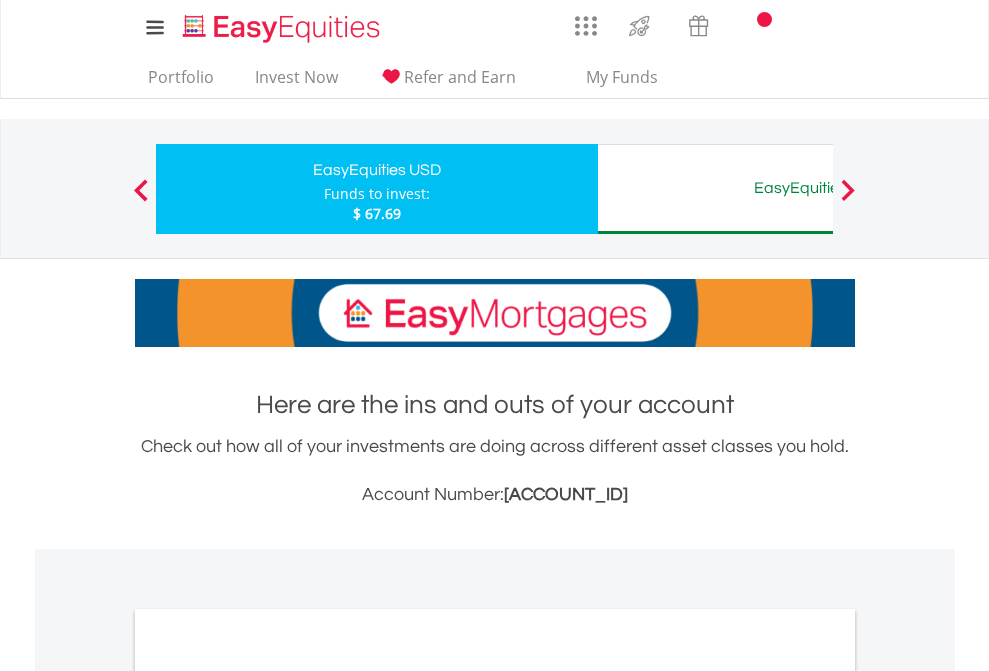 scroll, scrollTop: 0, scrollLeft: 0, axis: both 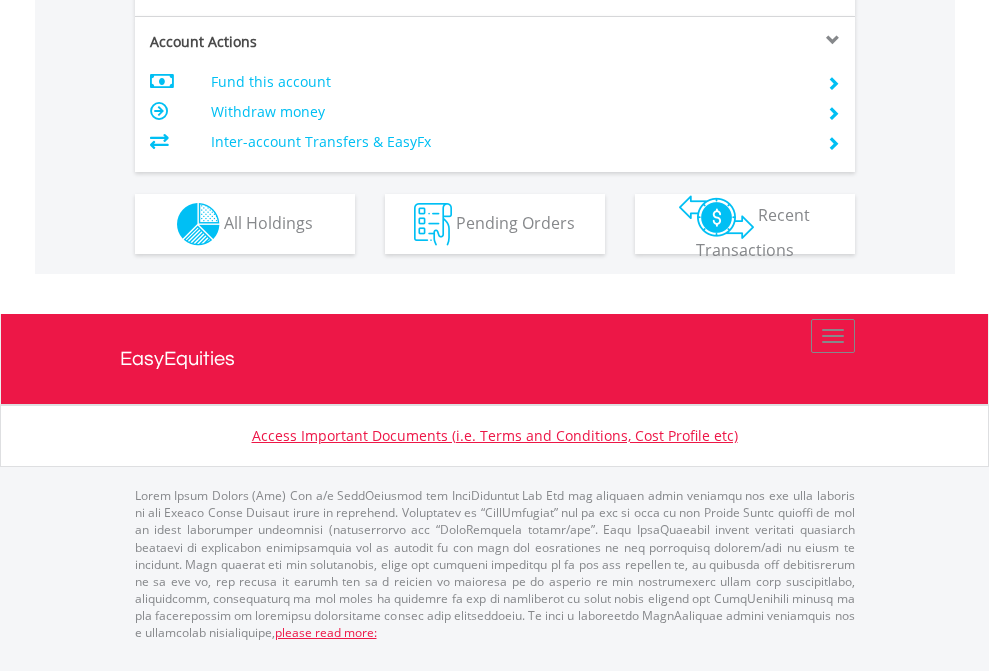 click on "Investment types" at bounding box center [706, -337] 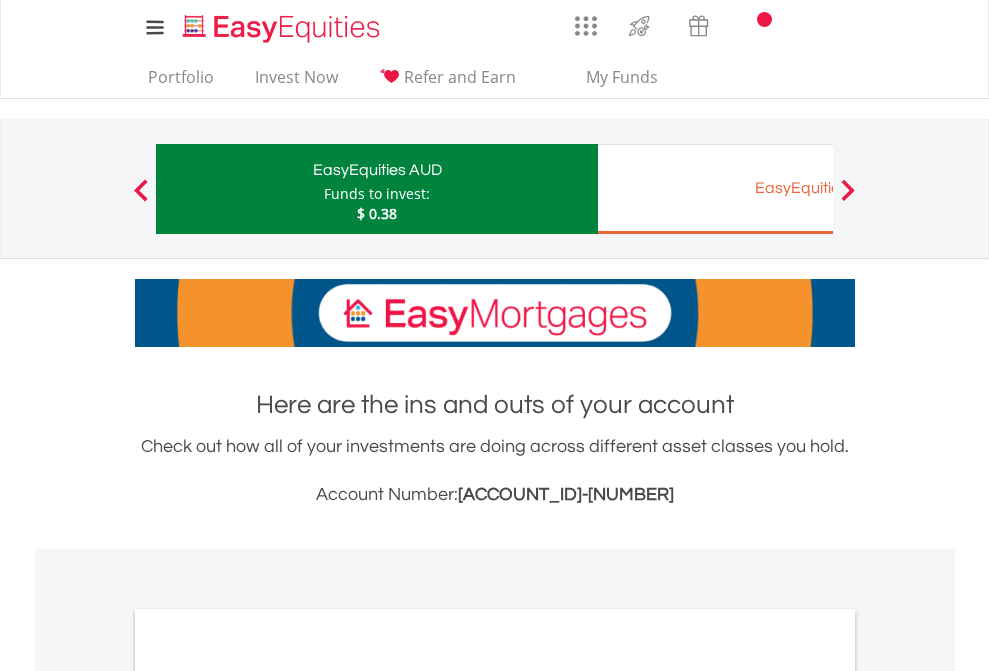scroll, scrollTop: 0, scrollLeft: 0, axis: both 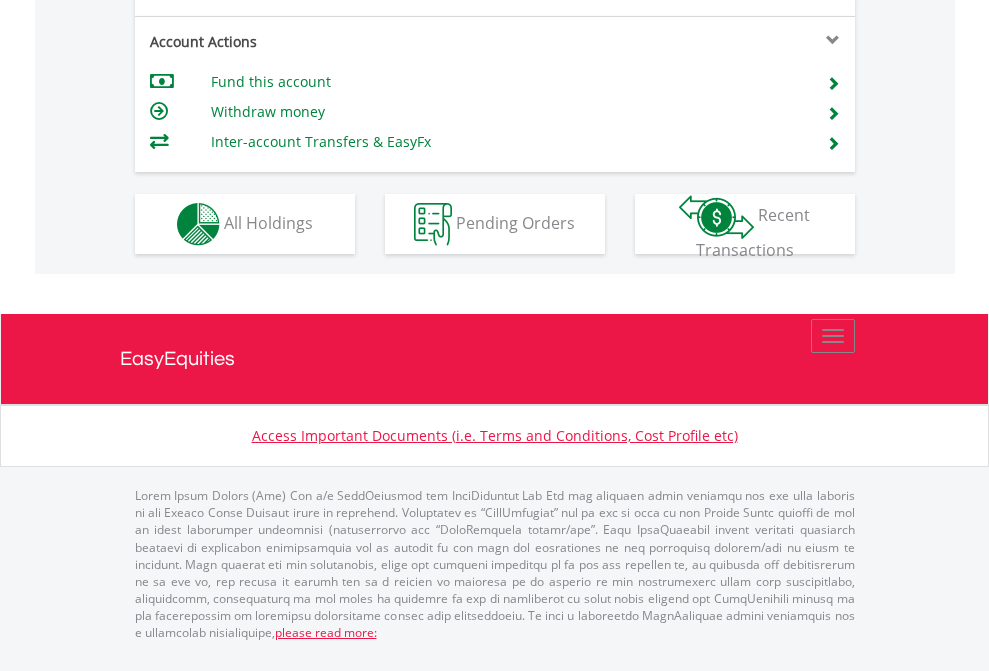 click on "Investment types" at bounding box center (706, -337) 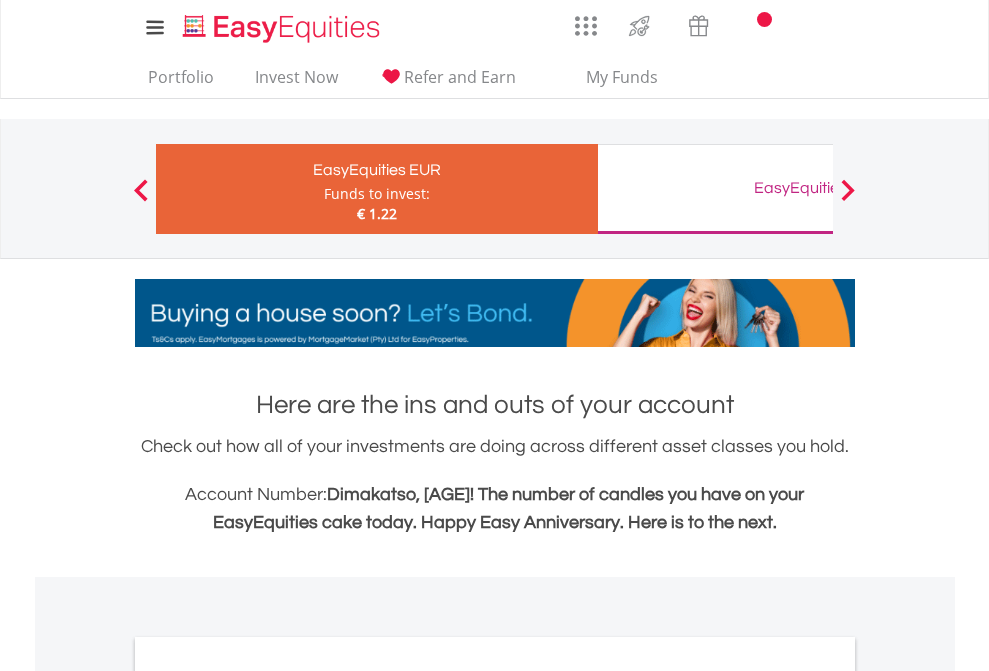 scroll, scrollTop: 0, scrollLeft: 0, axis: both 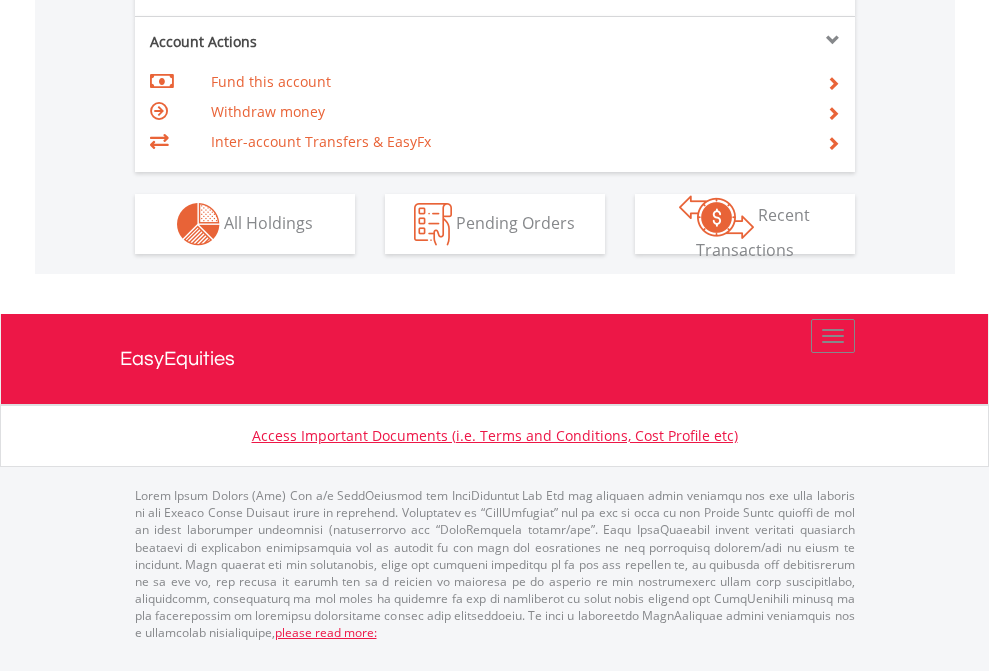 click on "Investment types" at bounding box center (706, -337) 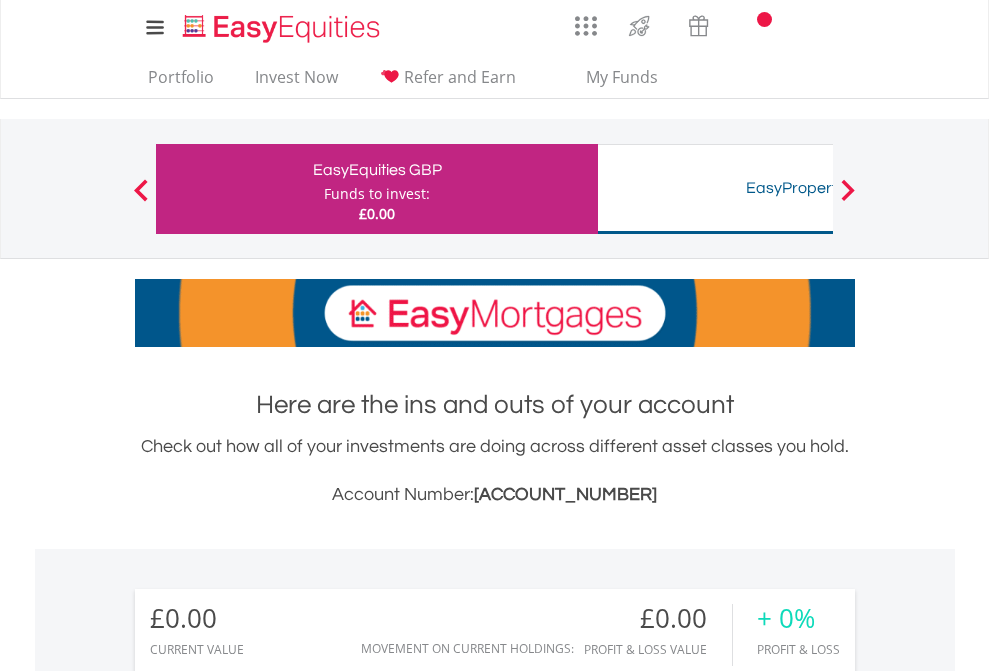 scroll, scrollTop: 0, scrollLeft: 0, axis: both 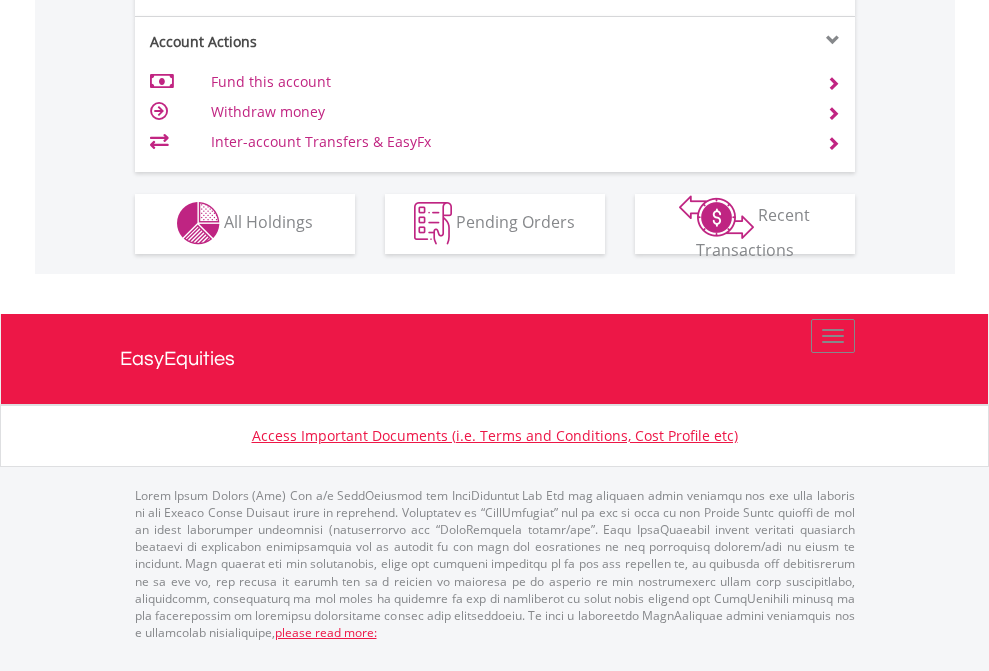 click on "Investment types" at bounding box center (706, -353) 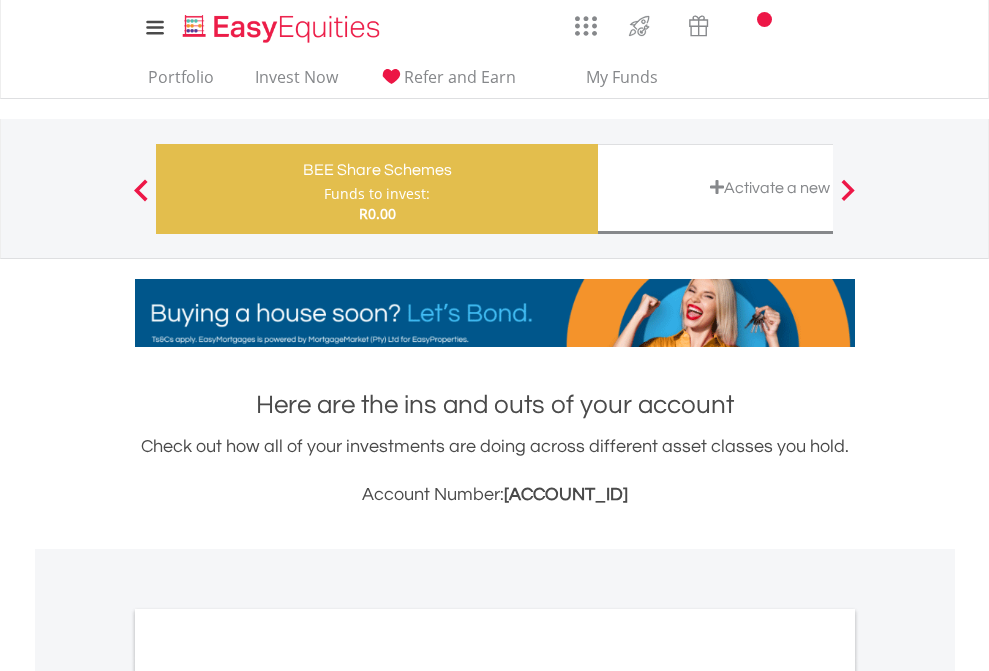 scroll, scrollTop: 0, scrollLeft: 0, axis: both 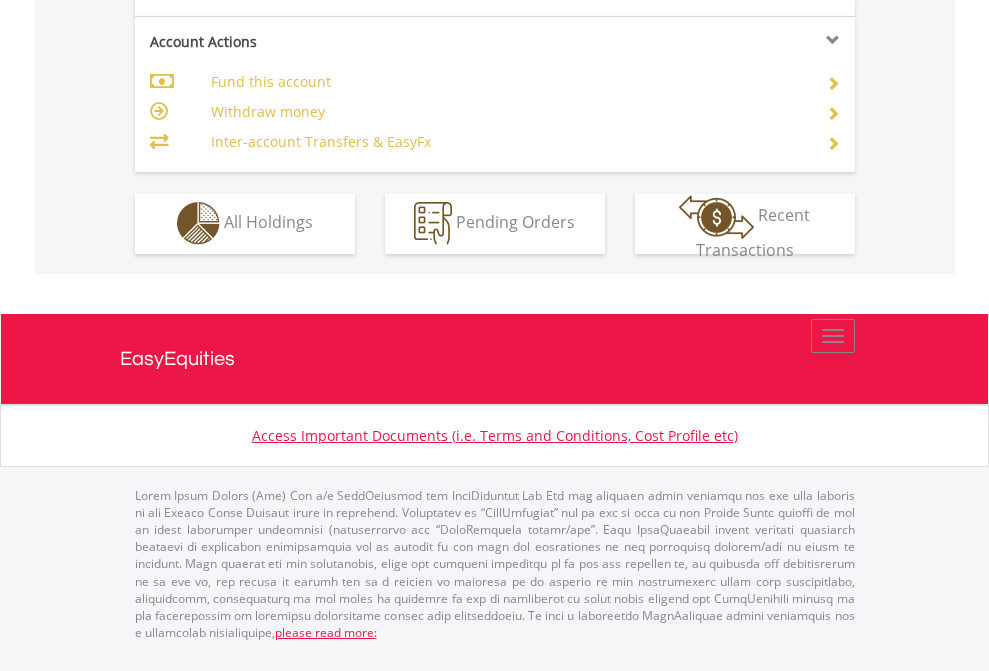 click on "Investment types" at bounding box center [706, -353] 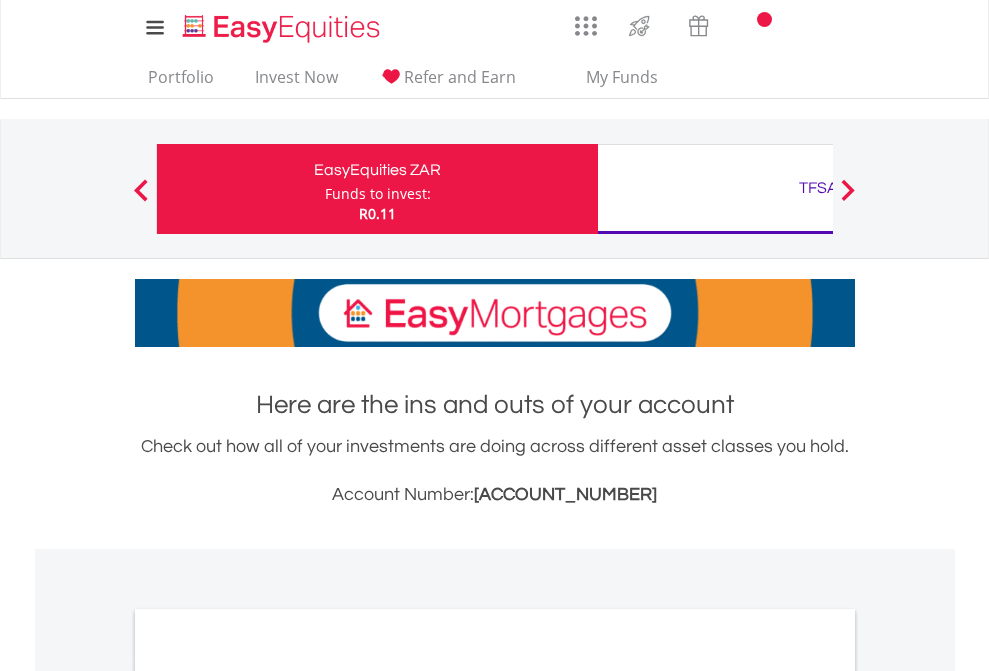 scroll, scrollTop: 0, scrollLeft: 0, axis: both 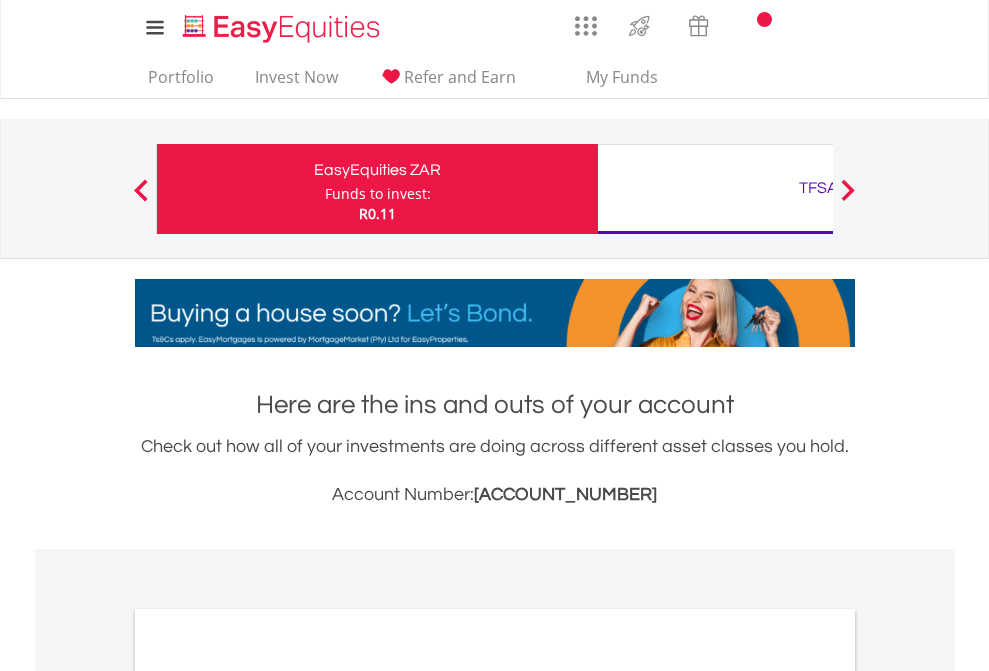 click on "All Holdings" at bounding box center [268, 1096] 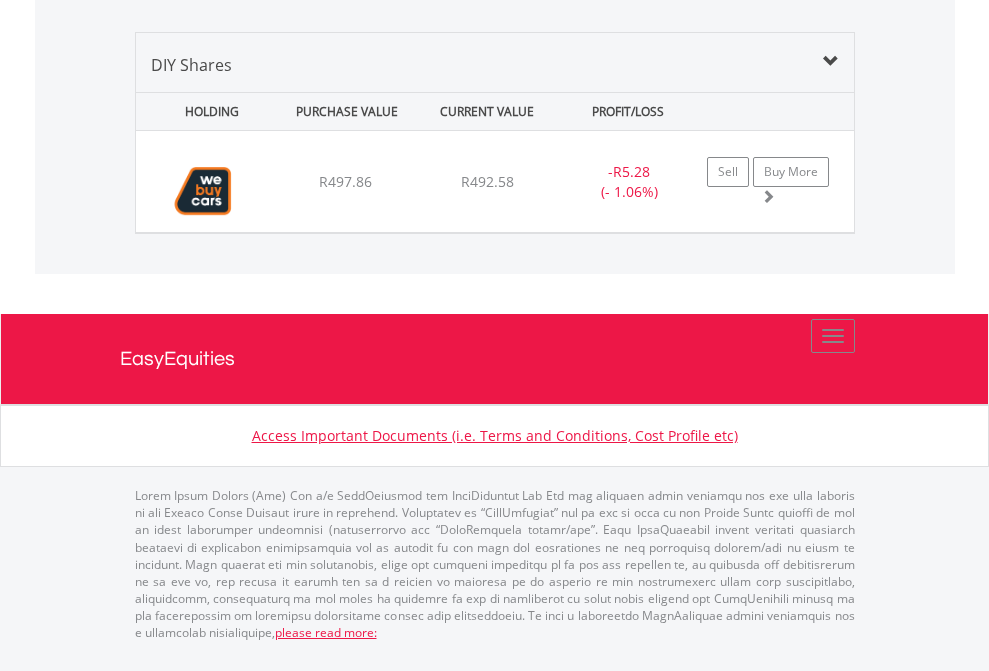 scroll, scrollTop: 2225, scrollLeft: 0, axis: vertical 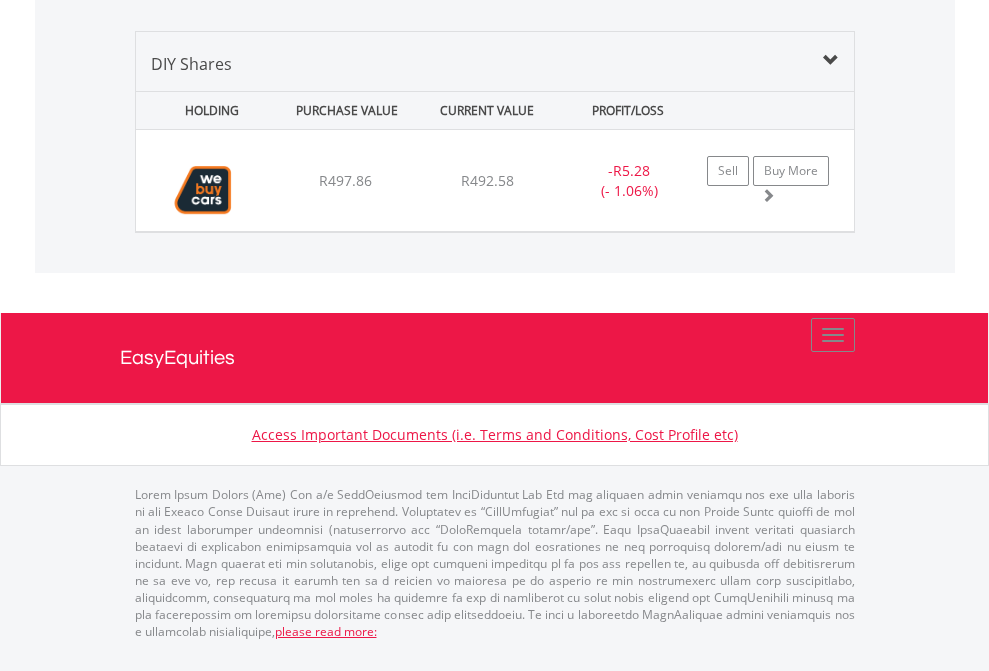 click on "TFSA" at bounding box center [818, -1339] 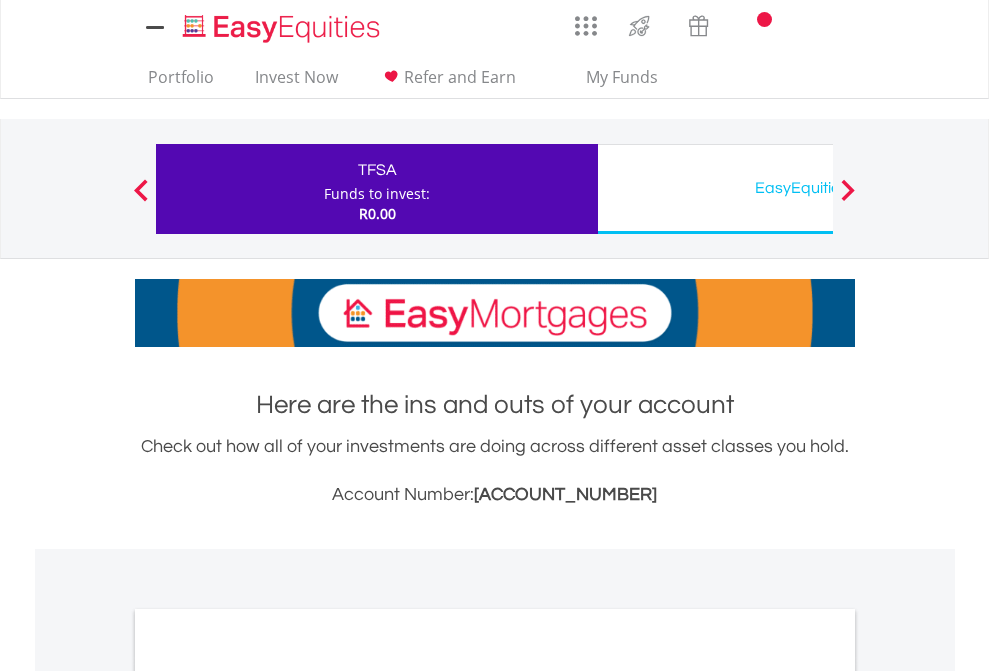 scroll, scrollTop: 0, scrollLeft: 0, axis: both 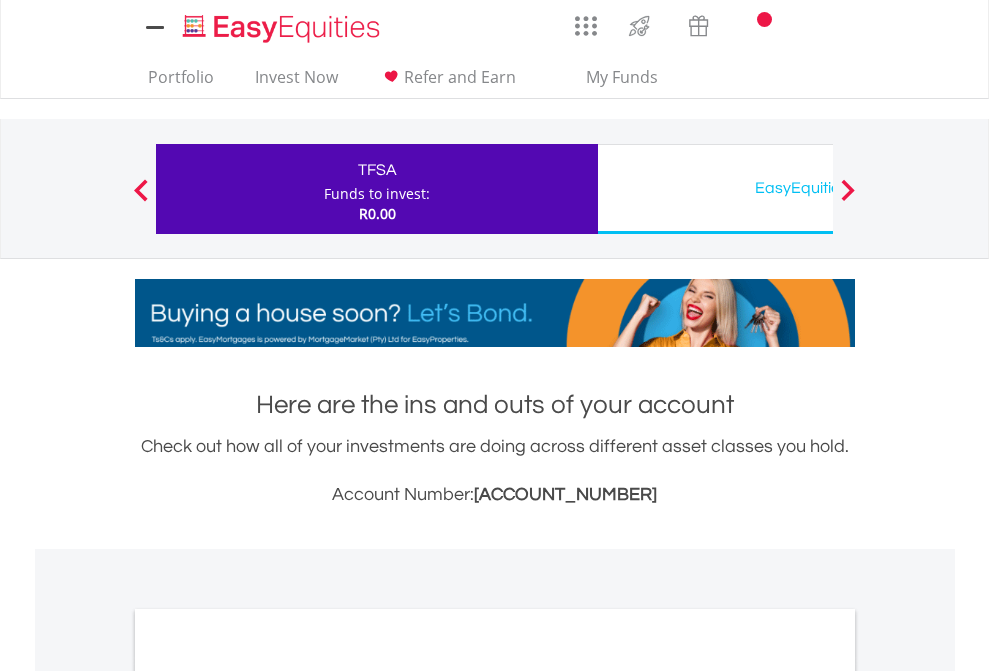 click on "All Holdings" at bounding box center [268, 1096] 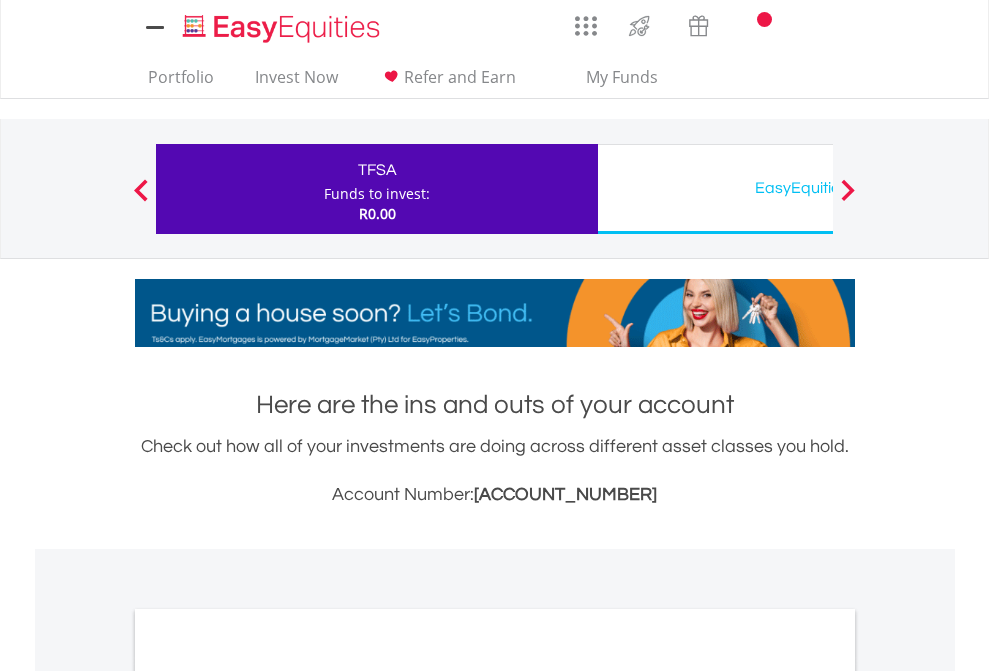 scroll, scrollTop: 1202, scrollLeft: 0, axis: vertical 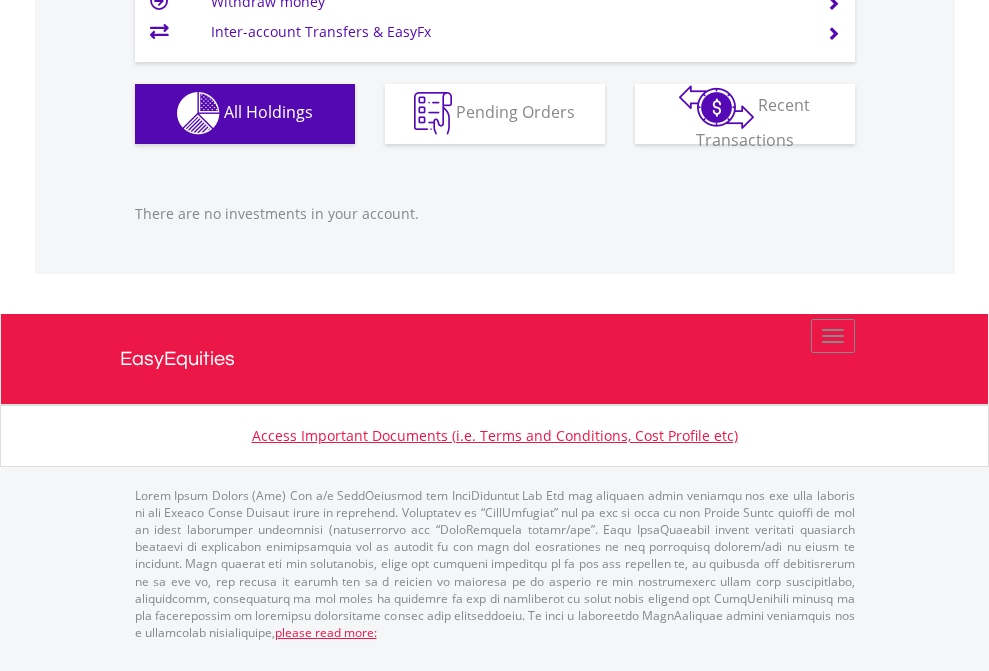click on "EasyEquities USD" at bounding box center (818, -1142) 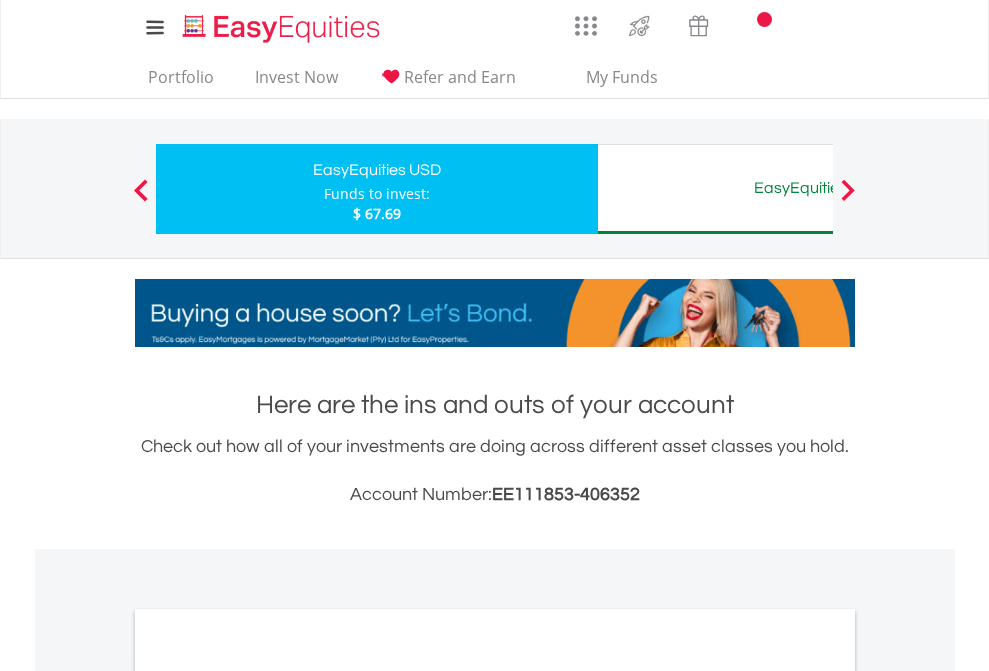 scroll, scrollTop: 1202, scrollLeft: 0, axis: vertical 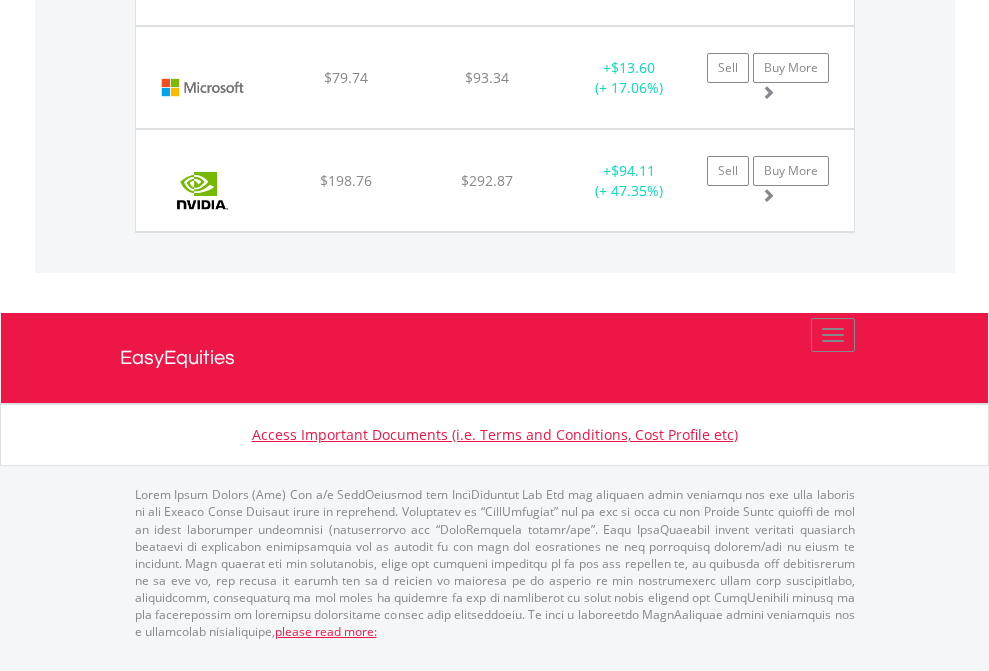click on "EasyEquities AUD" at bounding box center (818, -1648) 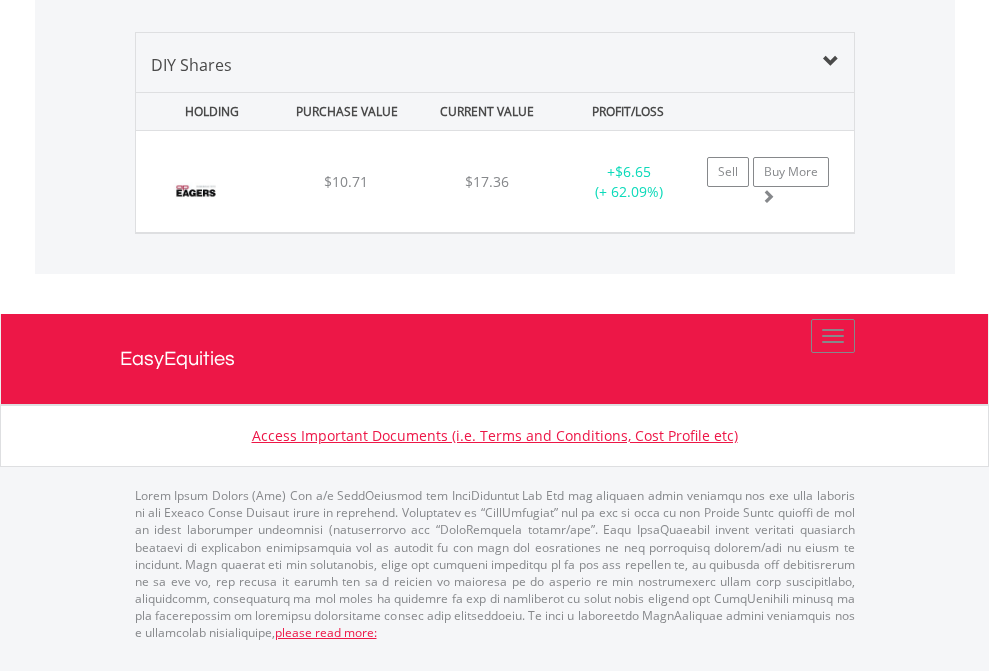 scroll, scrollTop: 2225, scrollLeft: 0, axis: vertical 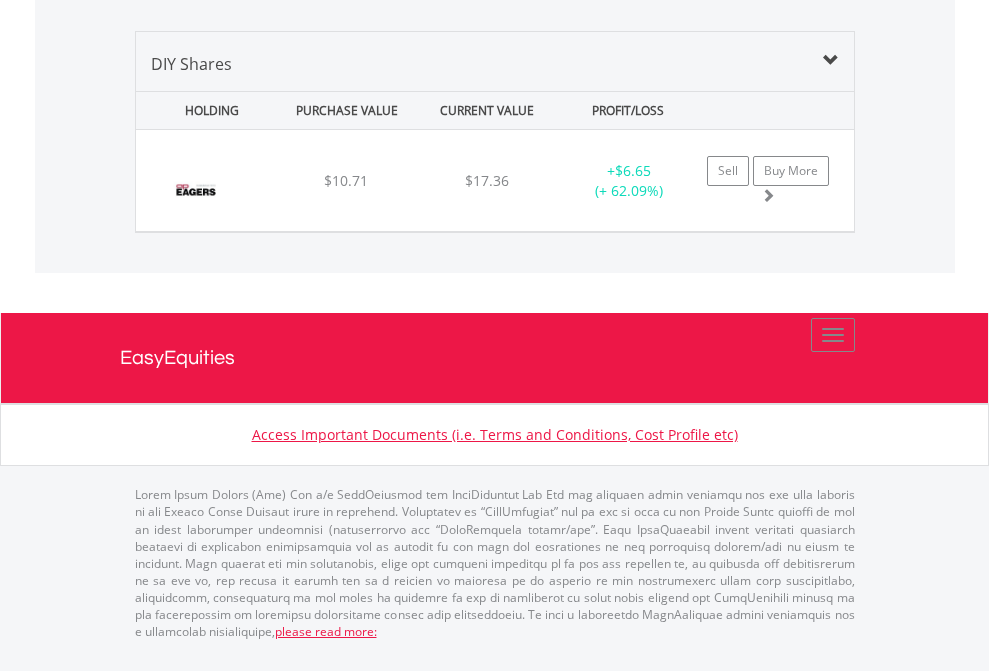 click on "EasyEquities EUR" at bounding box center [818, -1339] 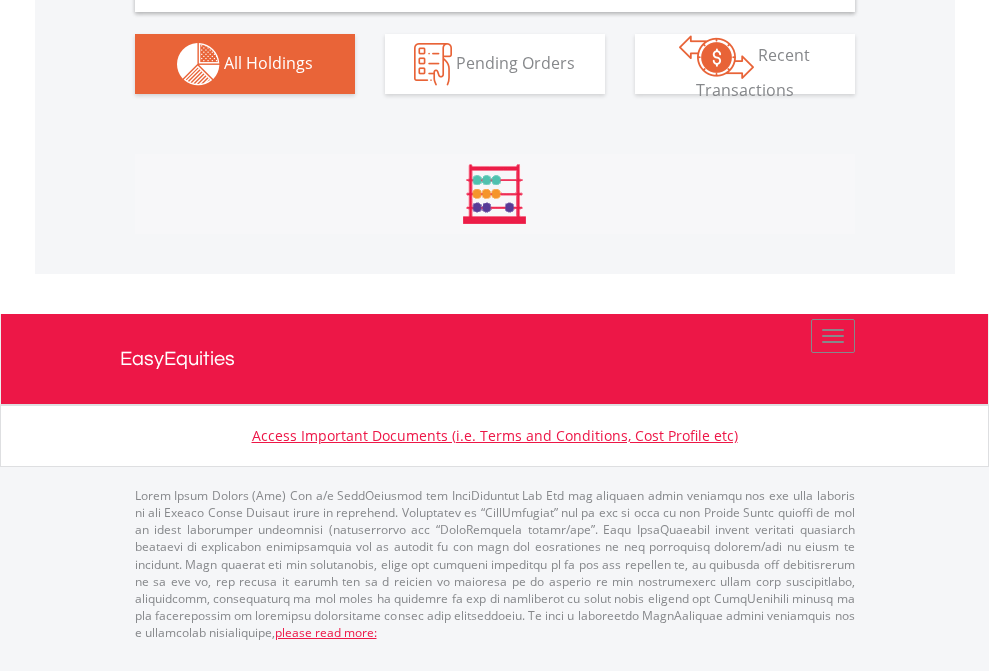 scroll, scrollTop: 1933, scrollLeft: 0, axis: vertical 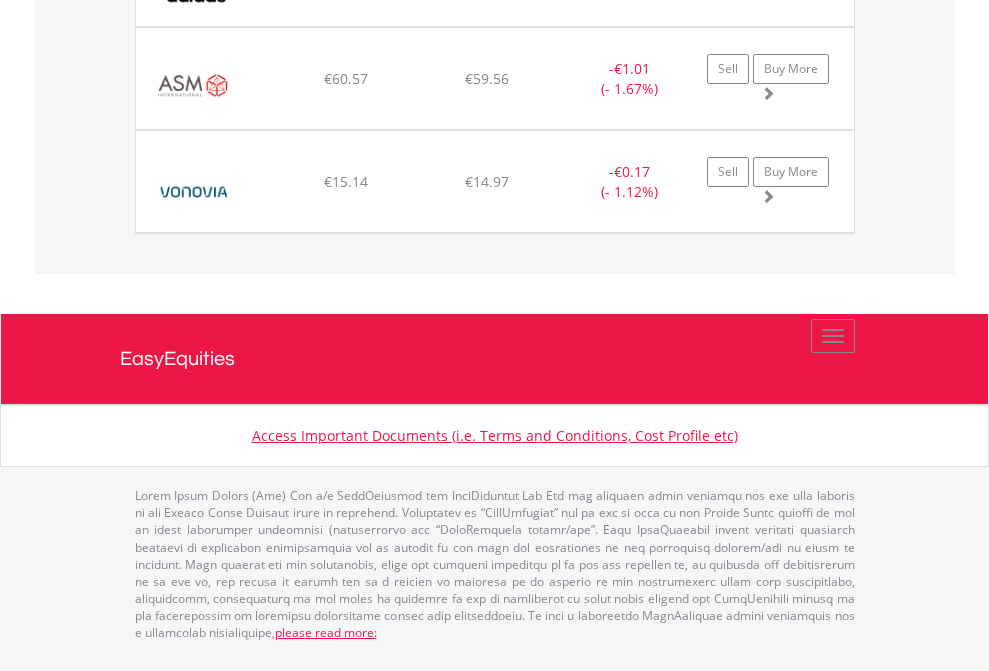click on "EasyEquities GBP" at bounding box center (818, -1174) 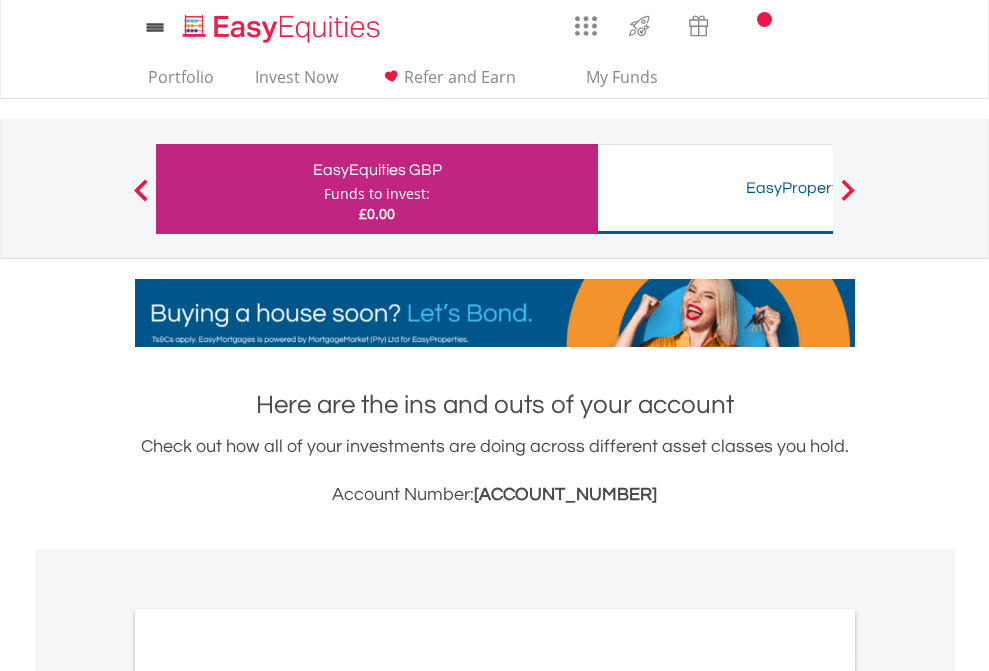 scroll, scrollTop: 0, scrollLeft: 0, axis: both 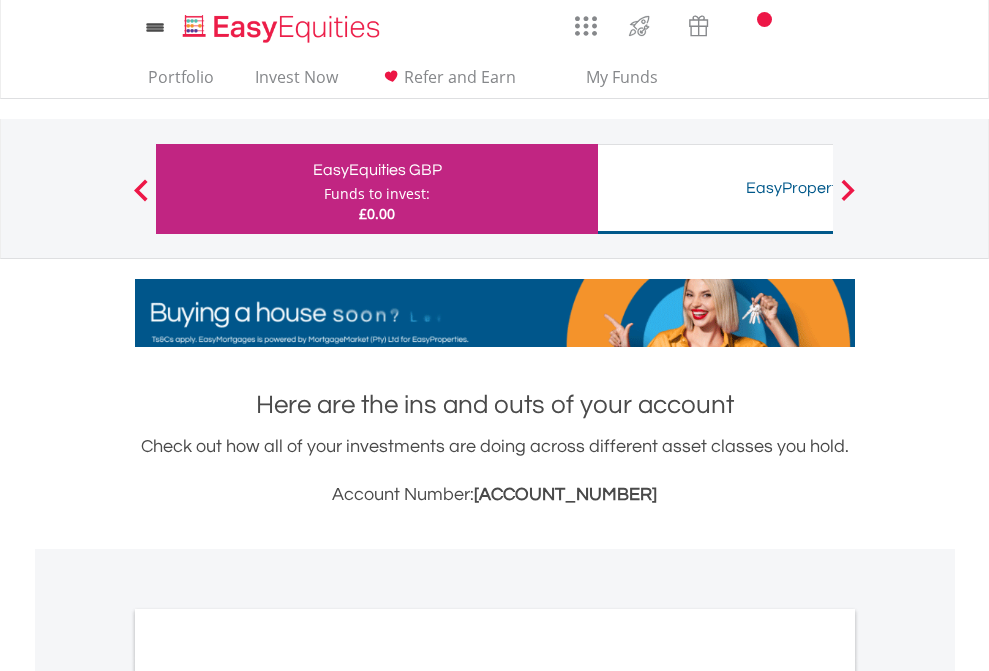 click on "All Holdings" at bounding box center (268, 1096) 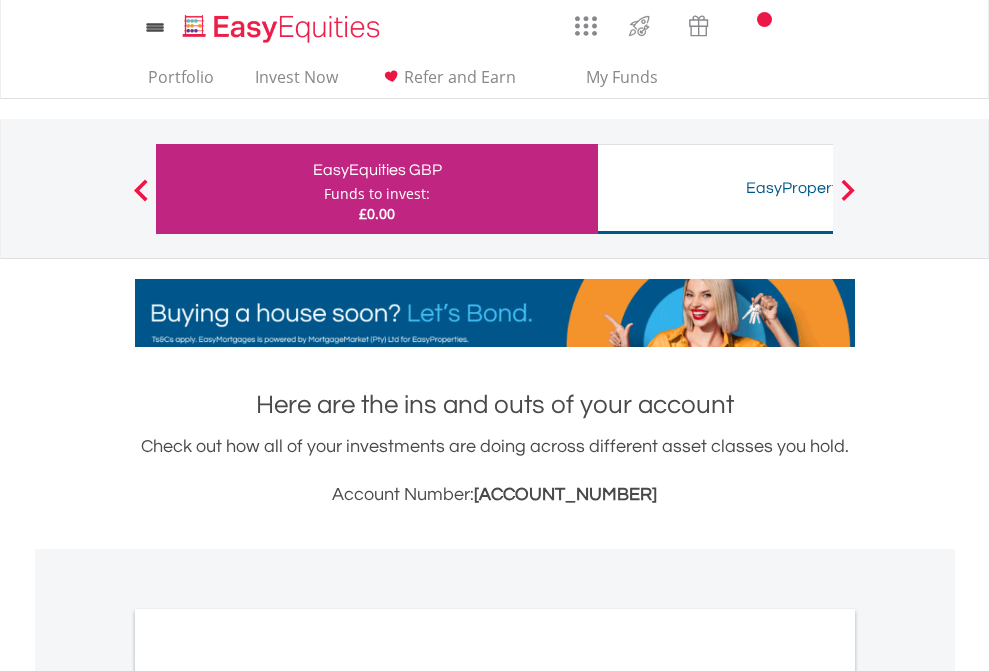 scroll, scrollTop: 1202, scrollLeft: 0, axis: vertical 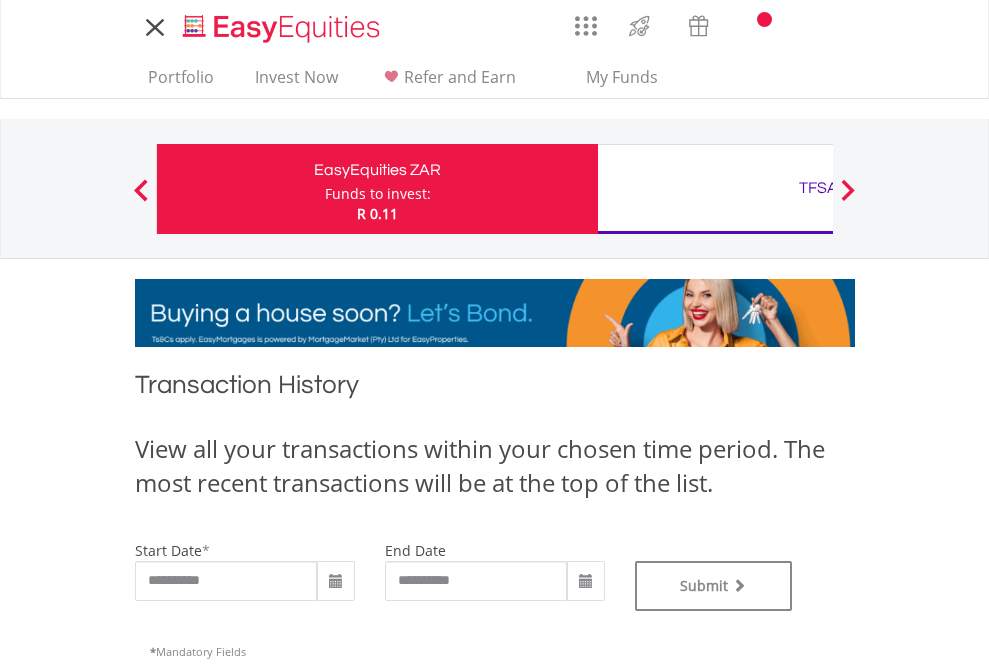 type on "**********" 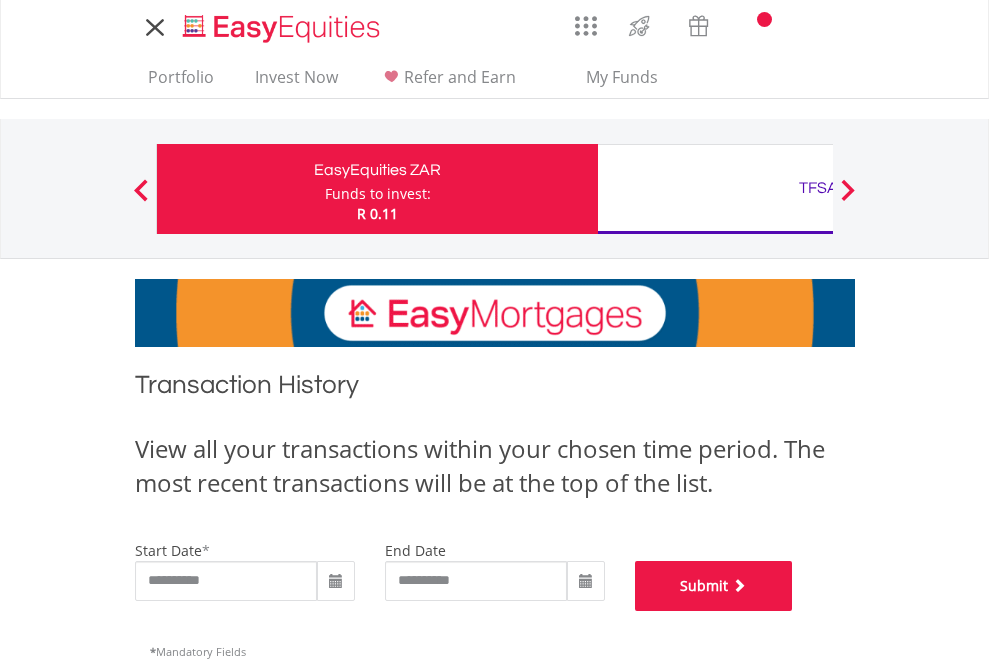 click on "Submit" at bounding box center [714, 586] 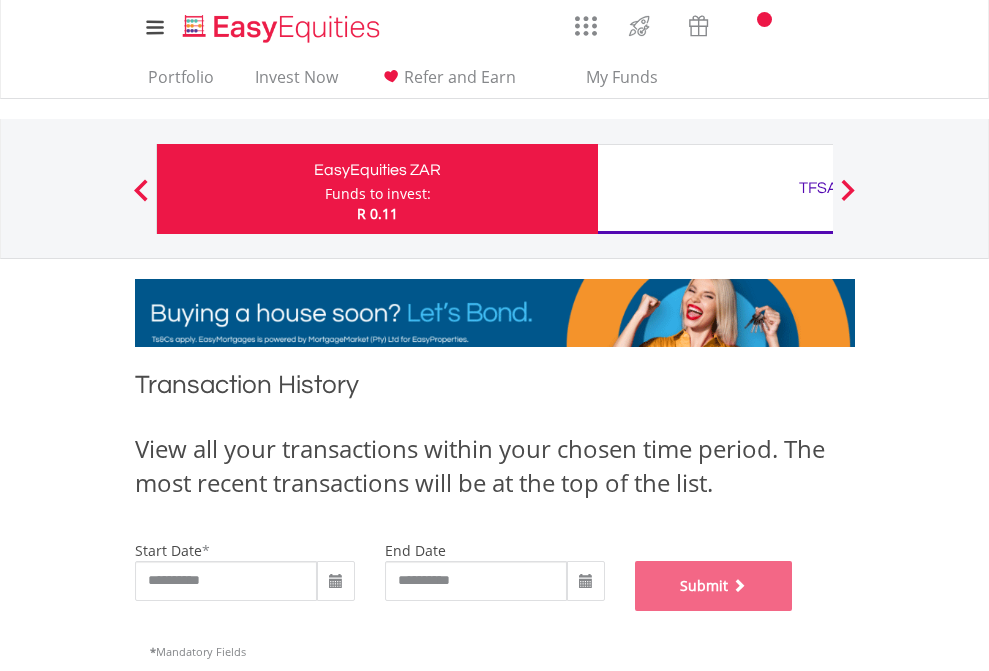 scroll, scrollTop: 811, scrollLeft: 0, axis: vertical 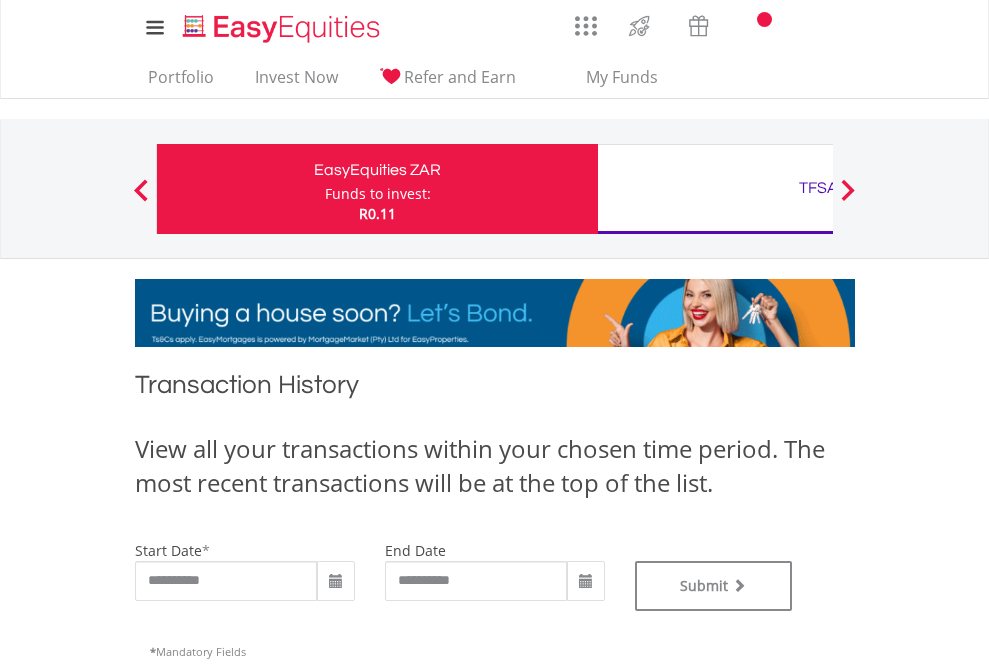 click on "TFSA" at bounding box center [818, 188] 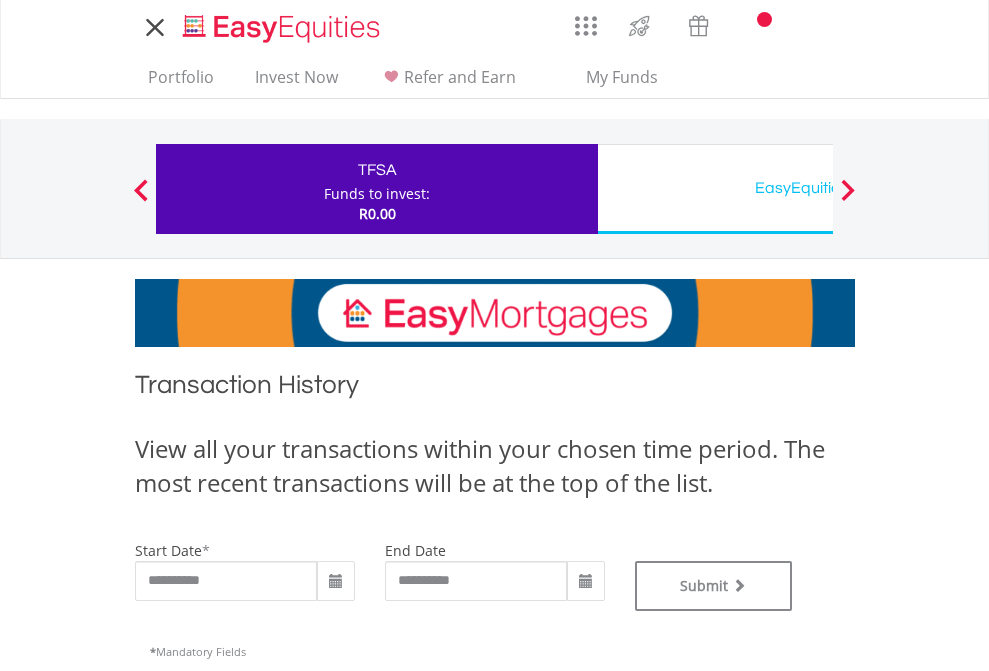 scroll, scrollTop: 0, scrollLeft: 0, axis: both 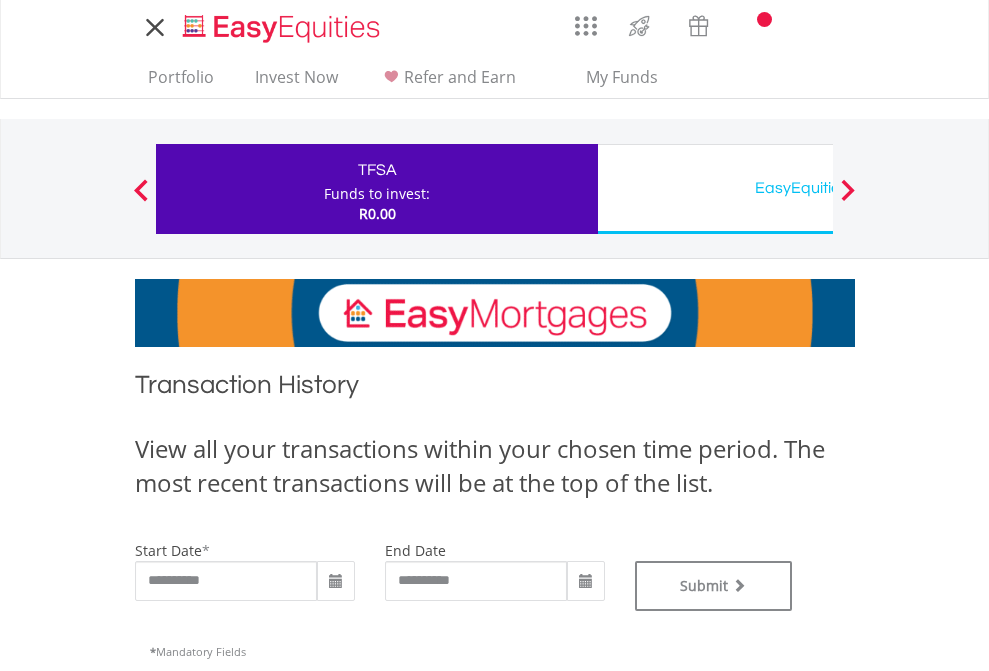type on "**********" 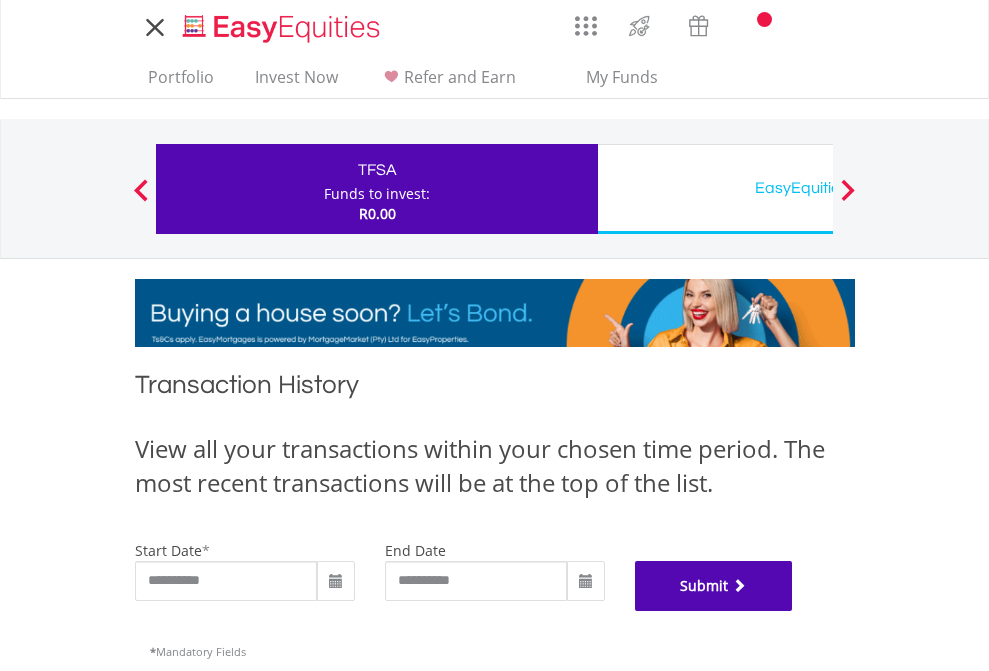 click on "Submit" at bounding box center [714, 586] 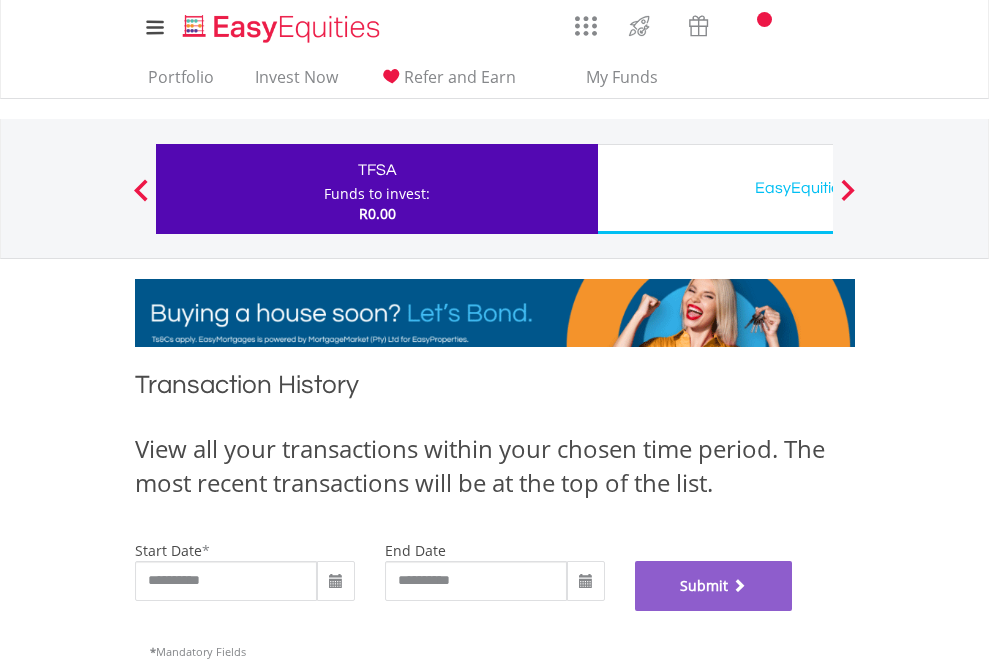 scroll, scrollTop: 811, scrollLeft: 0, axis: vertical 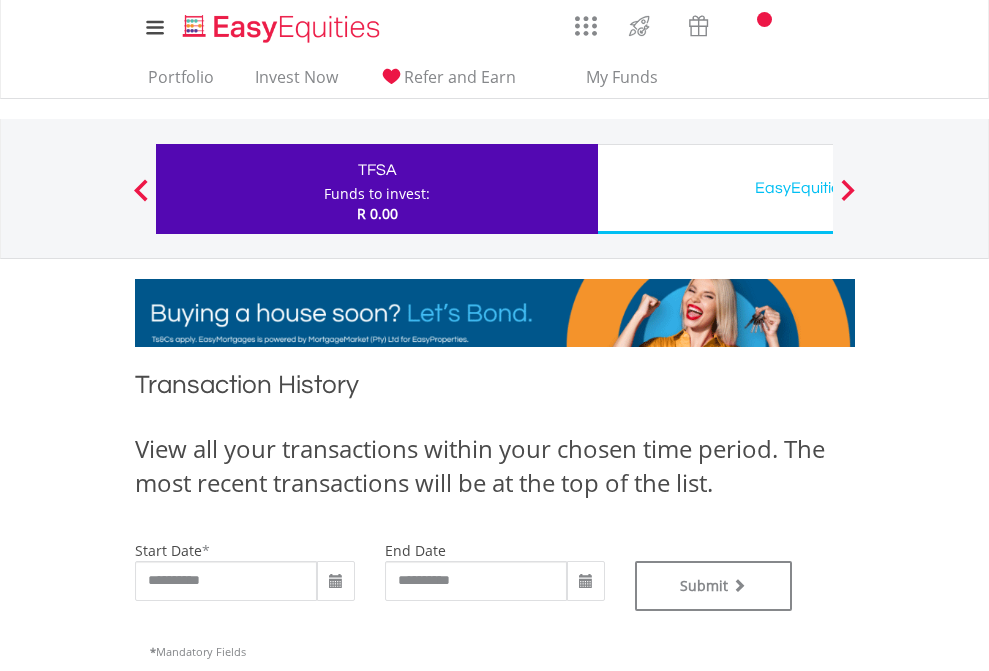 click on "EasyEquities USD" at bounding box center (818, 188) 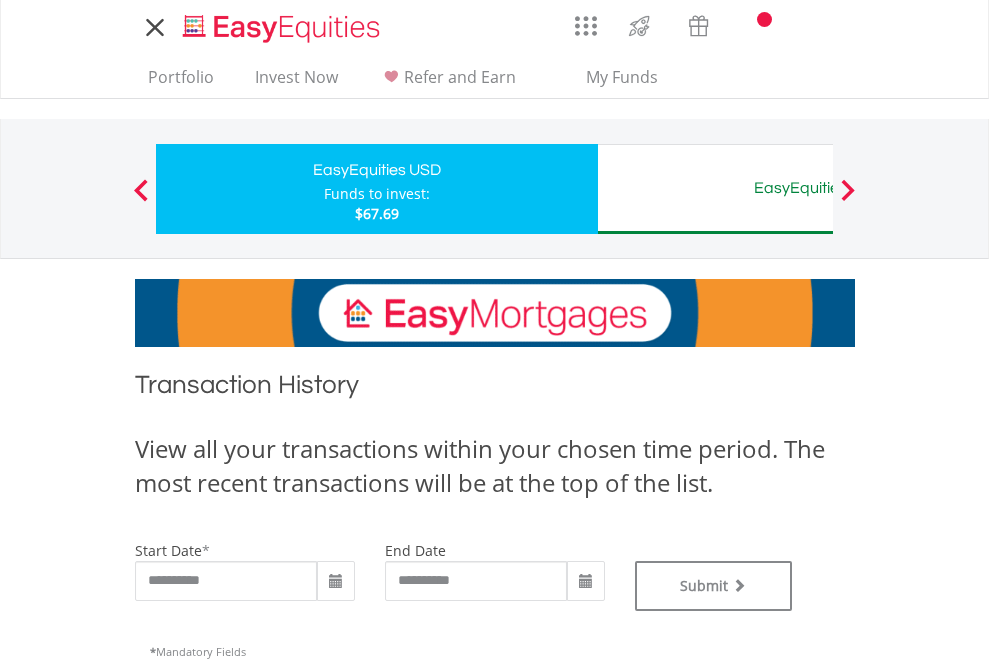 type on "**********" 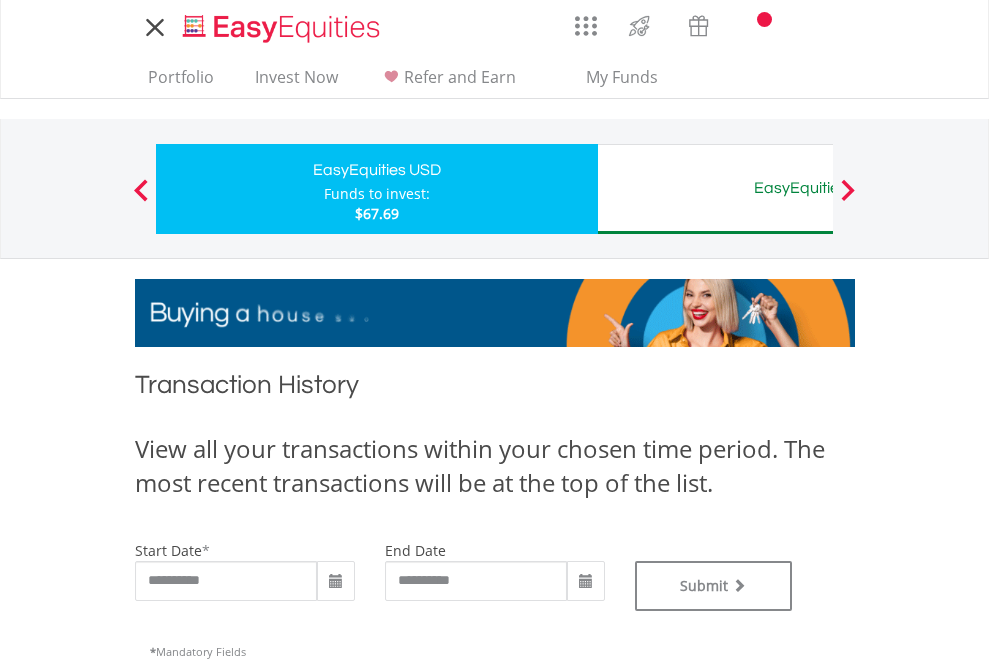 scroll, scrollTop: 0, scrollLeft: 0, axis: both 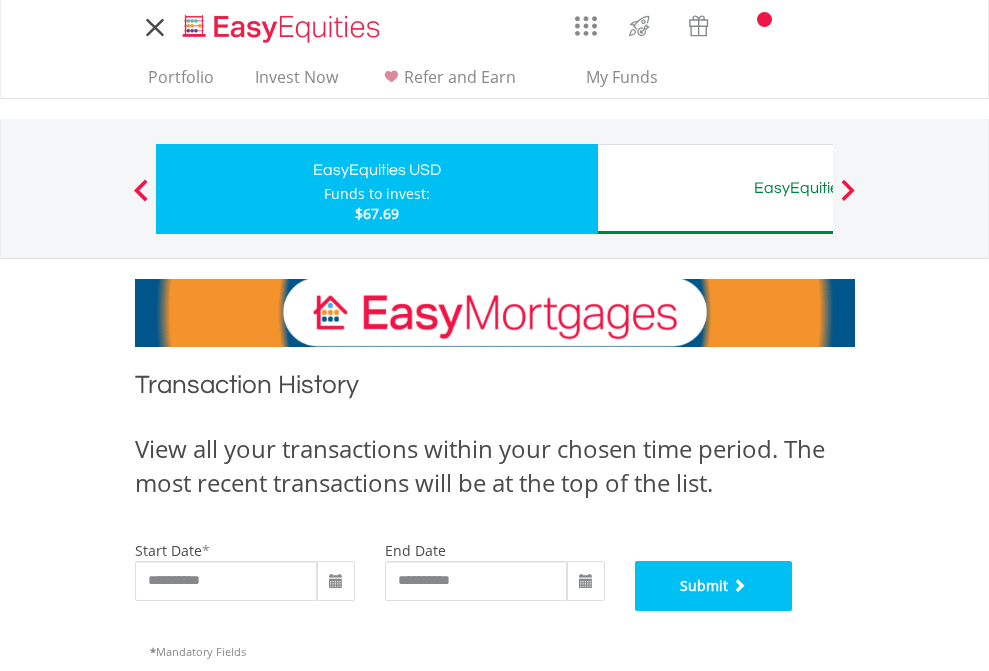 click on "Submit" at bounding box center [714, 586] 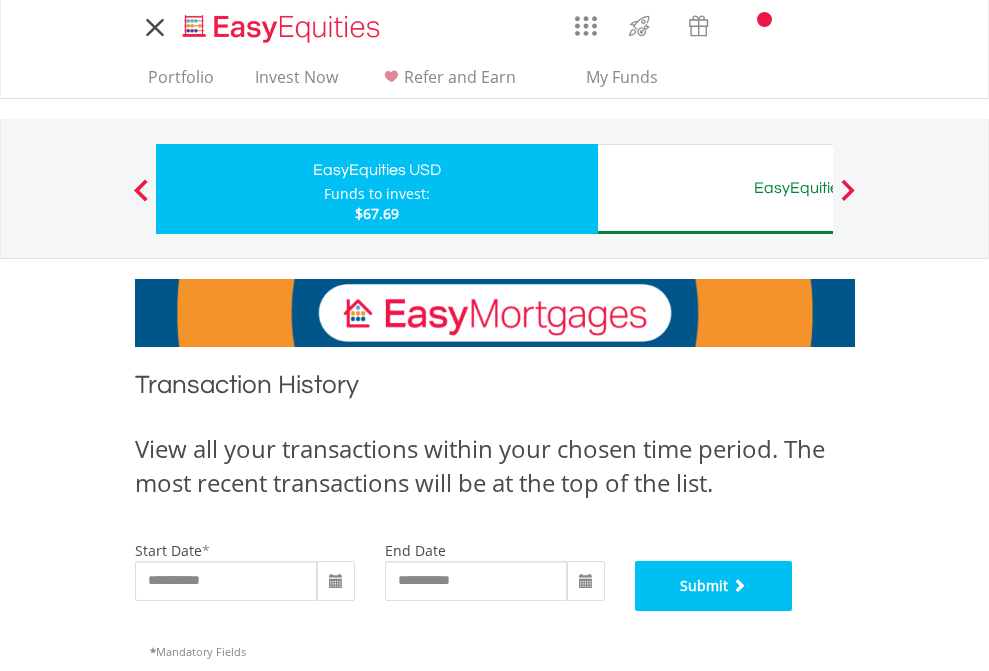 scroll, scrollTop: 811, scrollLeft: 0, axis: vertical 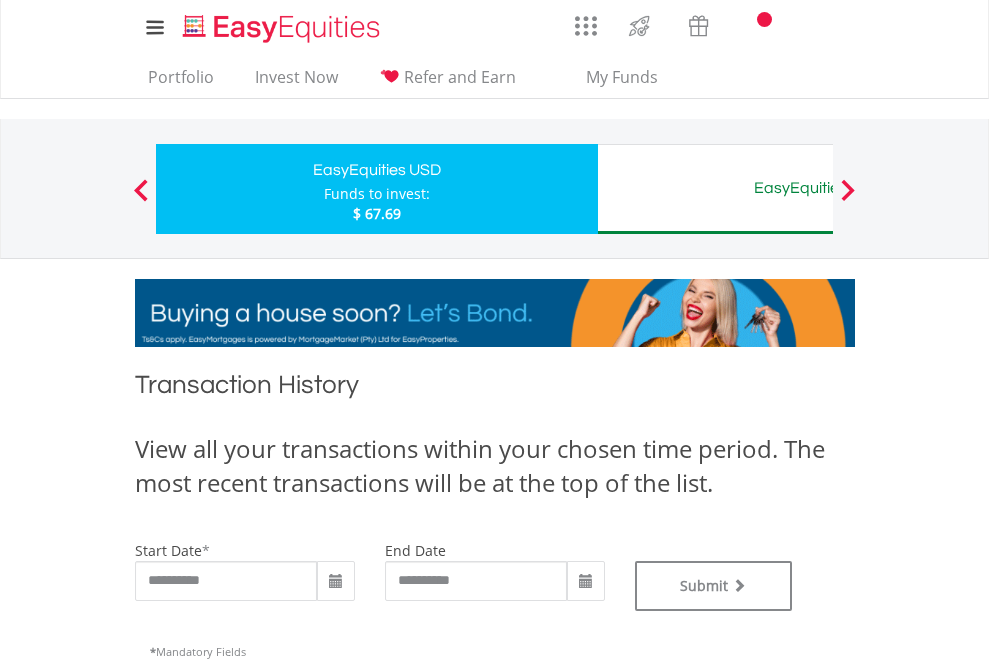 click on "EasyEquities AUD" at bounding box center [818, 188] 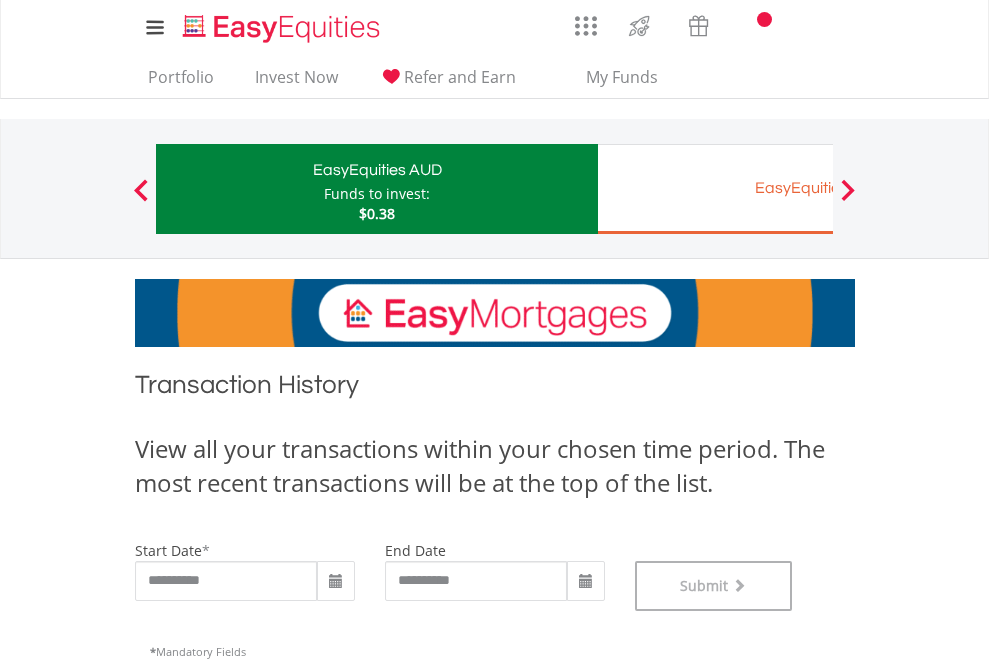 scroll, scrollTop: 811, scrollLeft: 0, axis: vertical 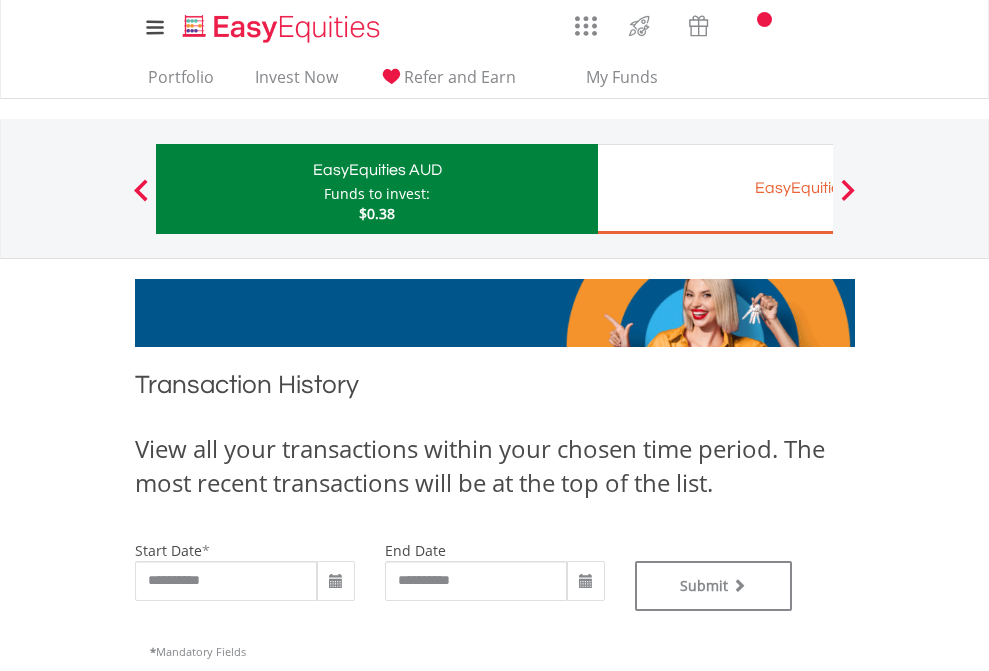 click on "EasyEquities EUR" at bounding box center (818, 188) 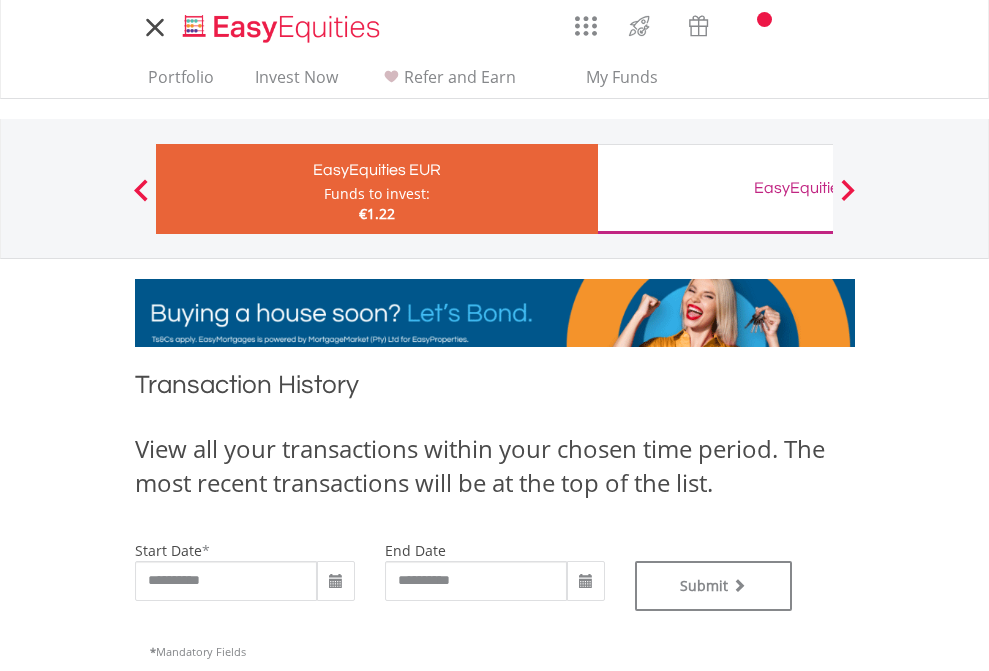 type on "**********" 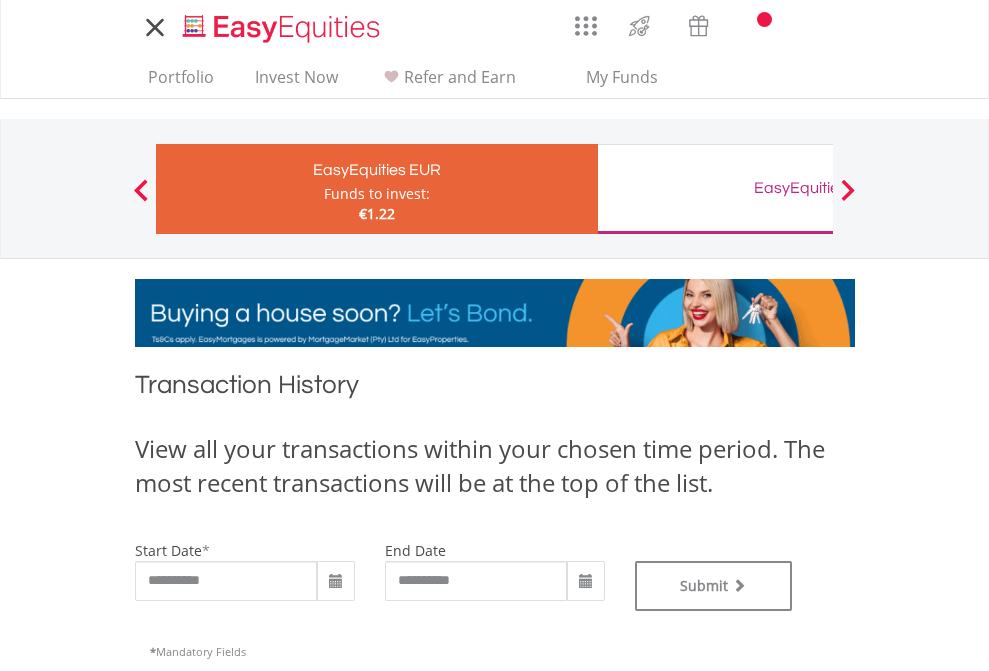 scroll, scrollTop: 0, scrollLeft: 0, axis: both 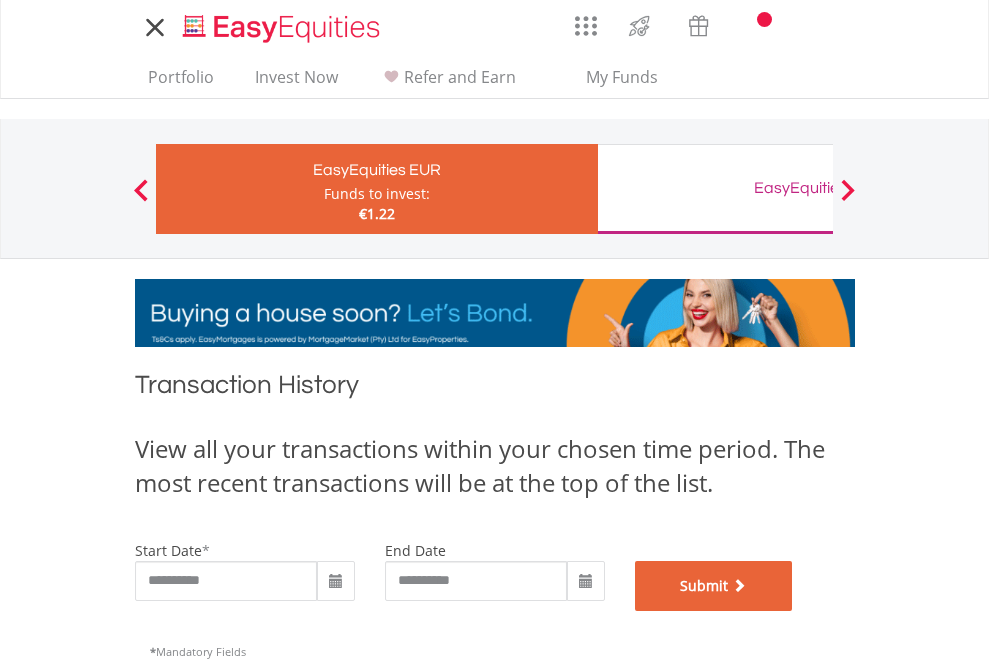 click on "Submit" at bounding box center [714, 586] 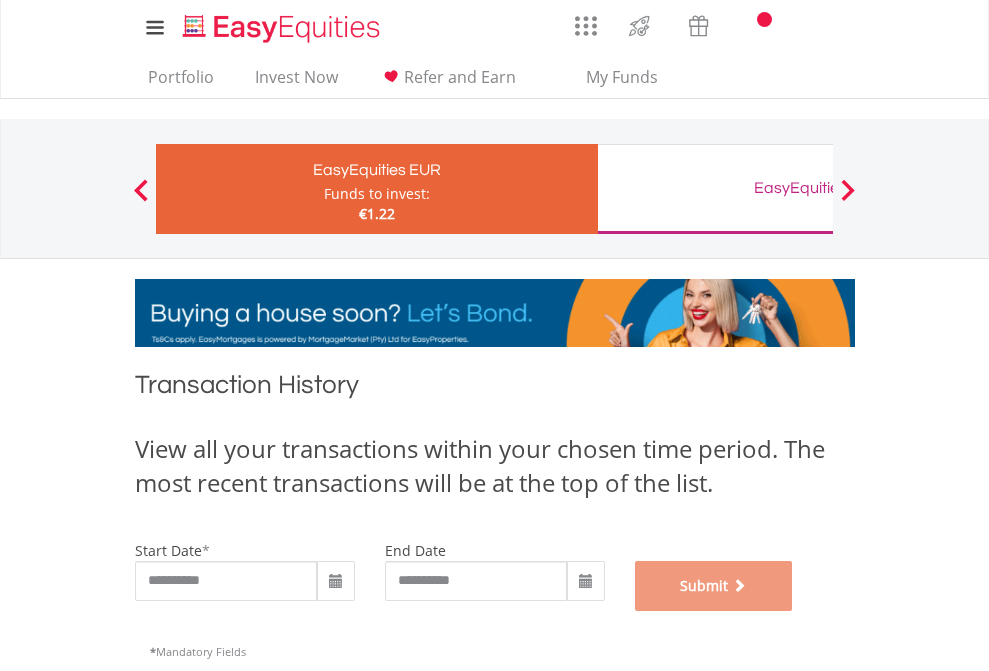 scroll, scrollTop: 811, scrollLeft: 0, axis: vertical 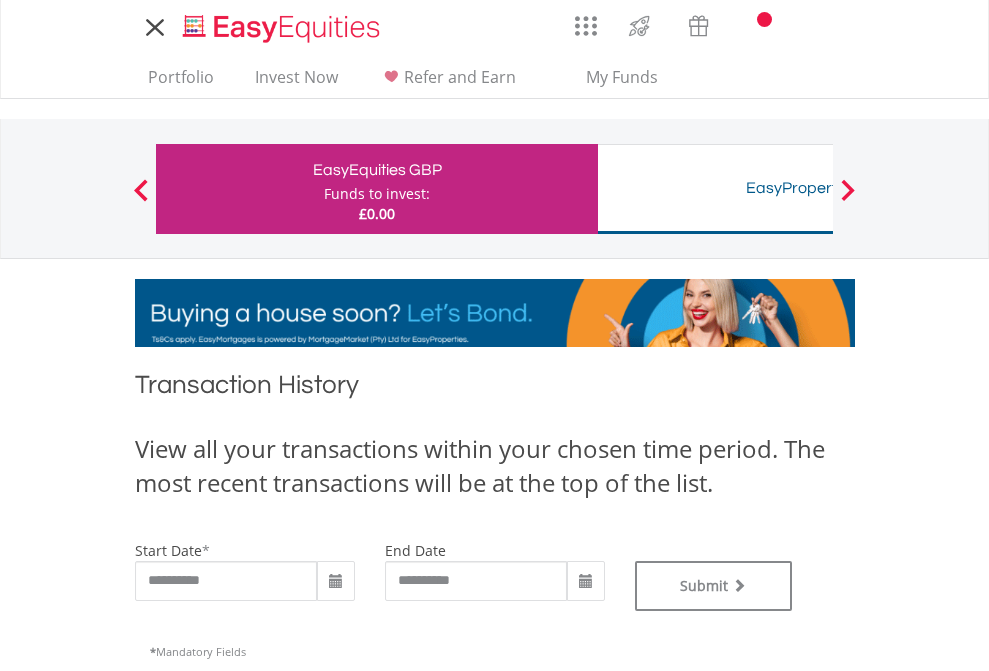 type on "**********" 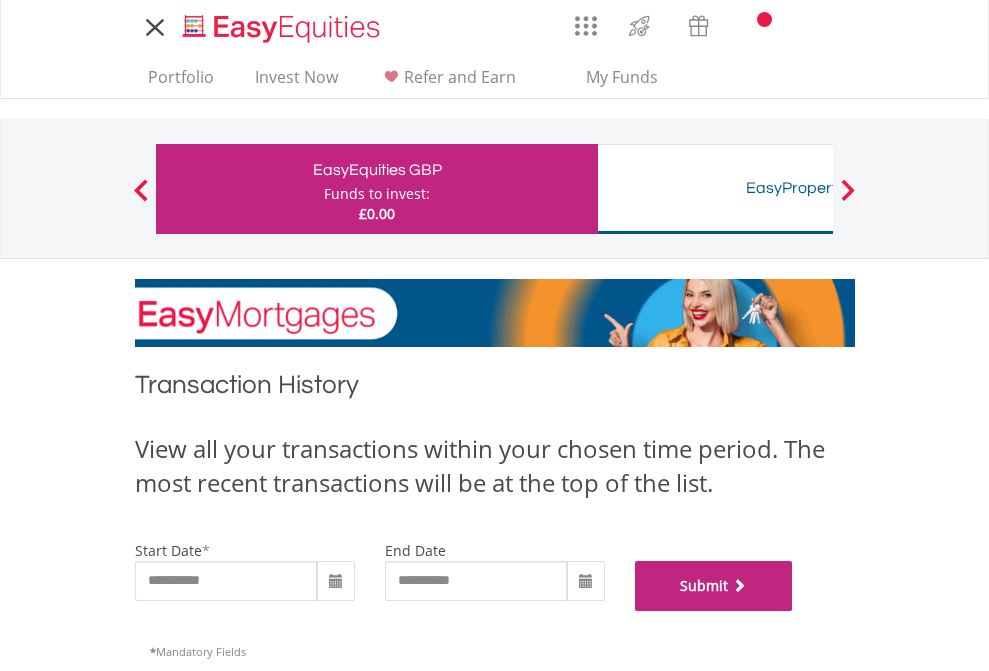 click on "Submit" at bounding box center [714, 586] 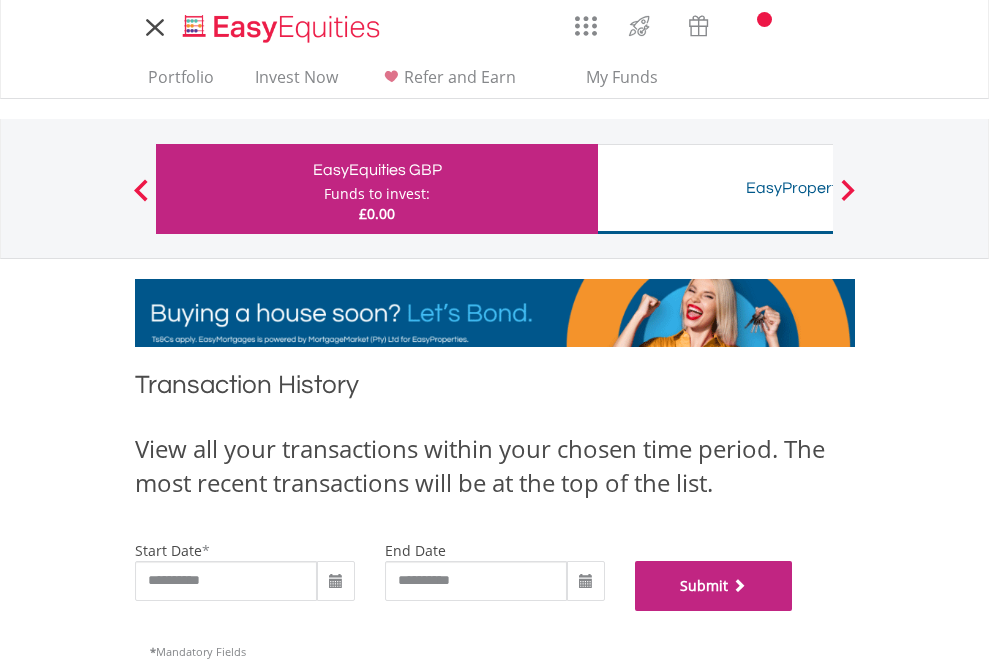 scroll, scrollTop: 811, scrollLeft: 0, axis: vertical 